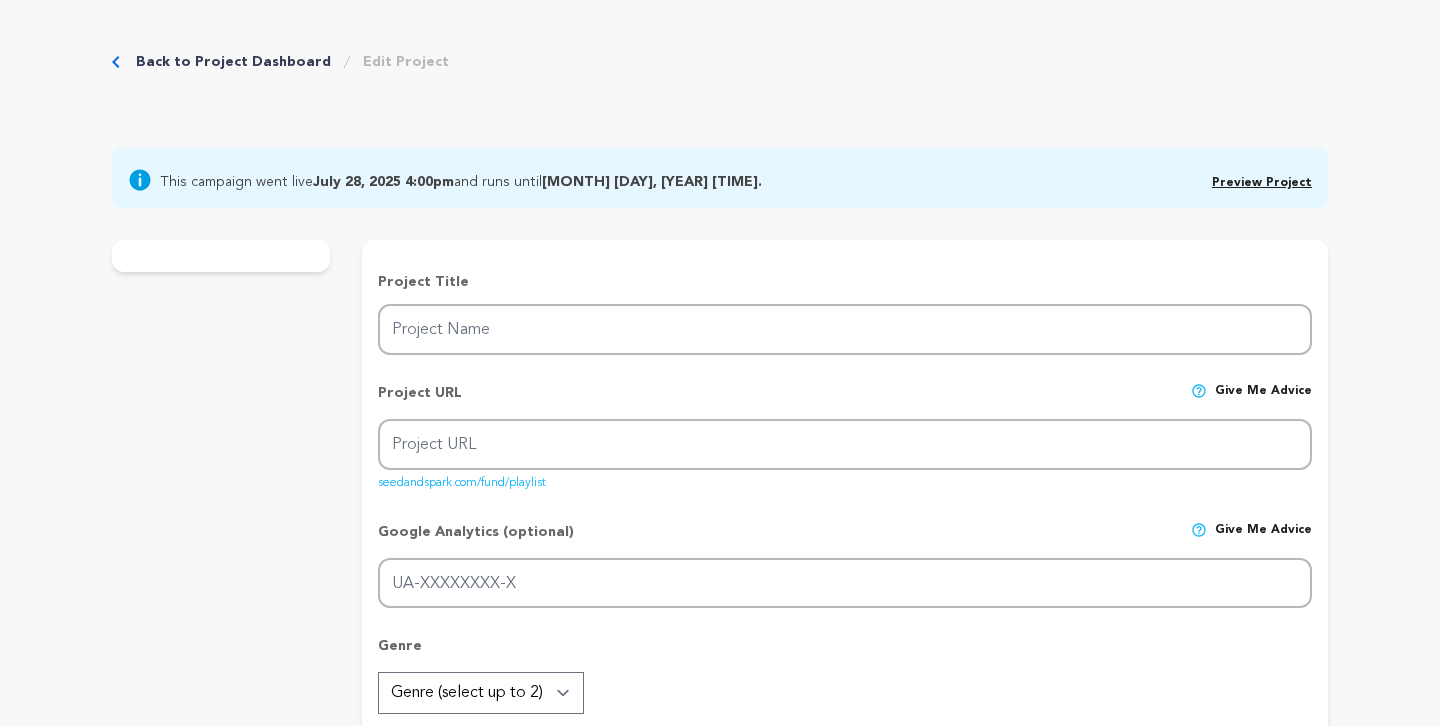 type on "PLAYLIST." 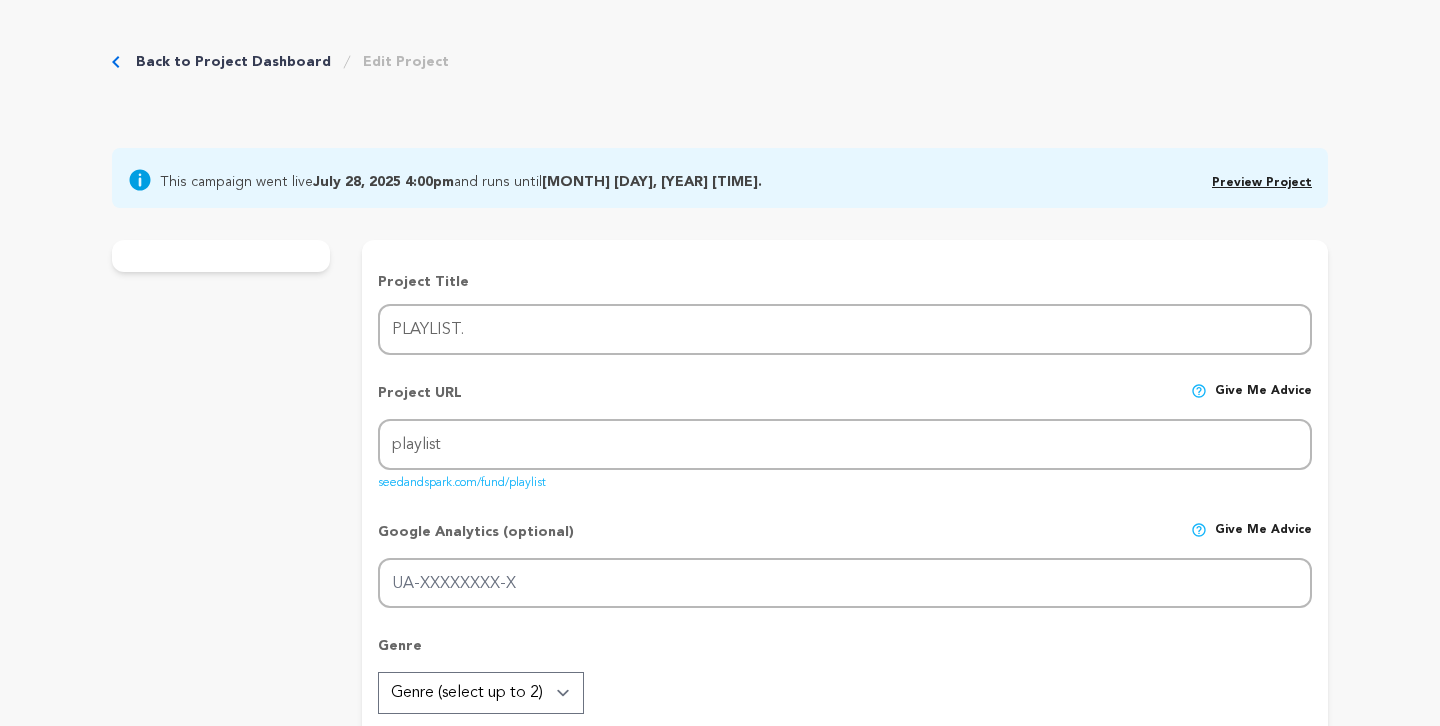scroll, scrollTop: 0, scrollLeft: 0, axis: both 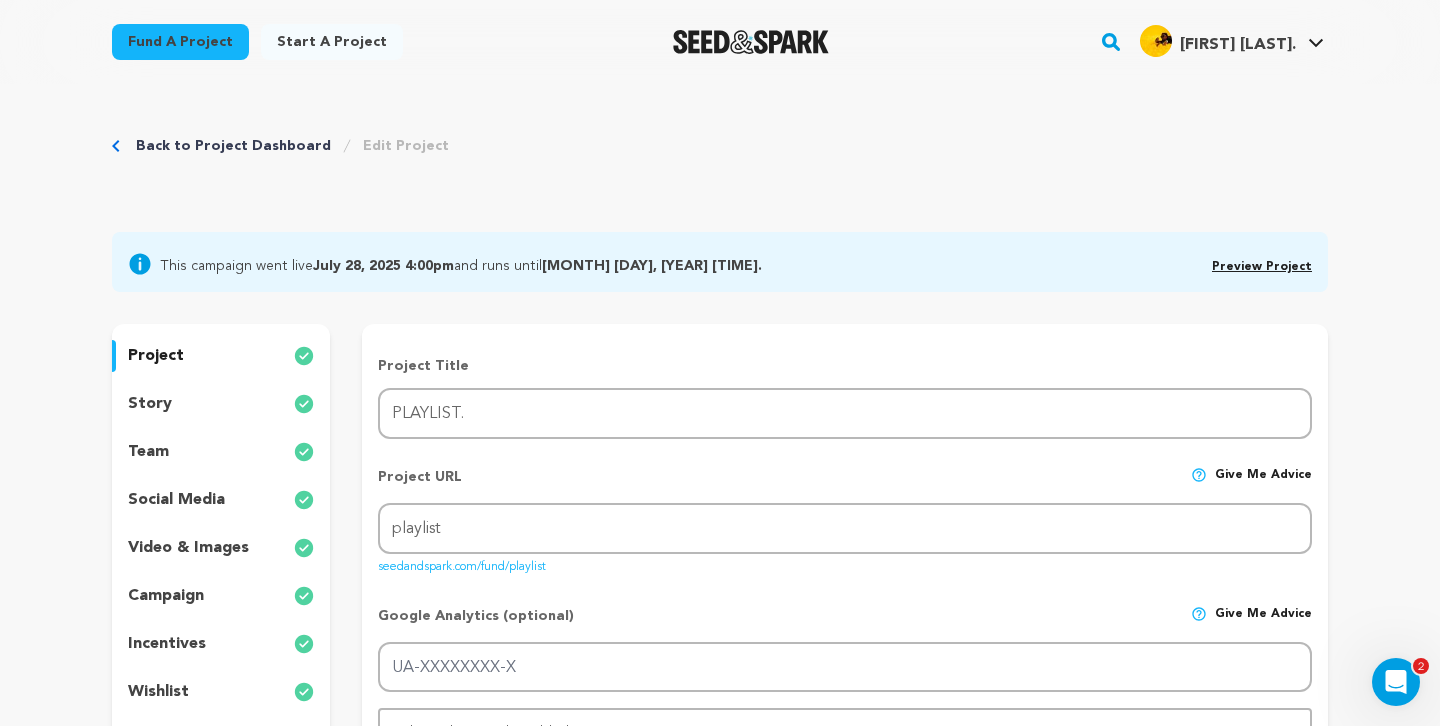 click on "story" at bounding box center [150, 404] 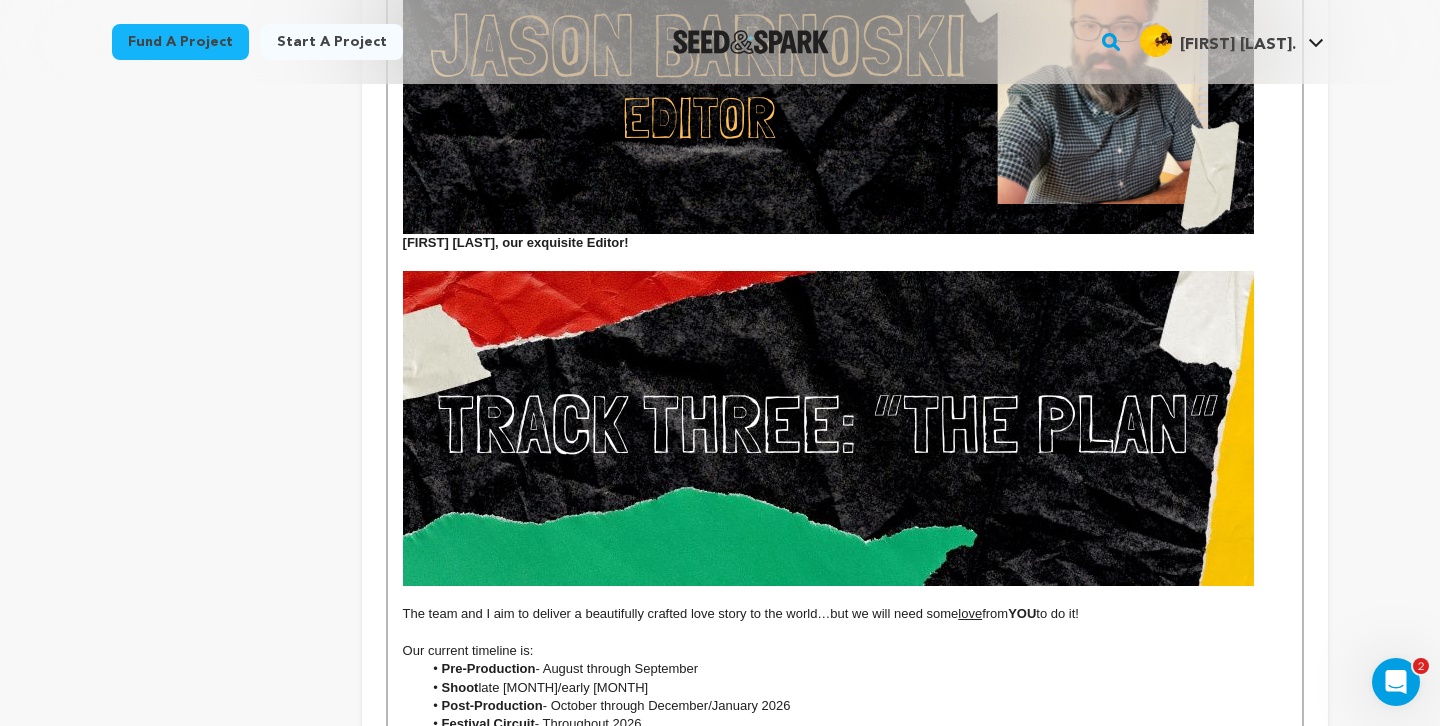 scroll, scrollTop: 8320, scrollLeft: 0, axis: vertical 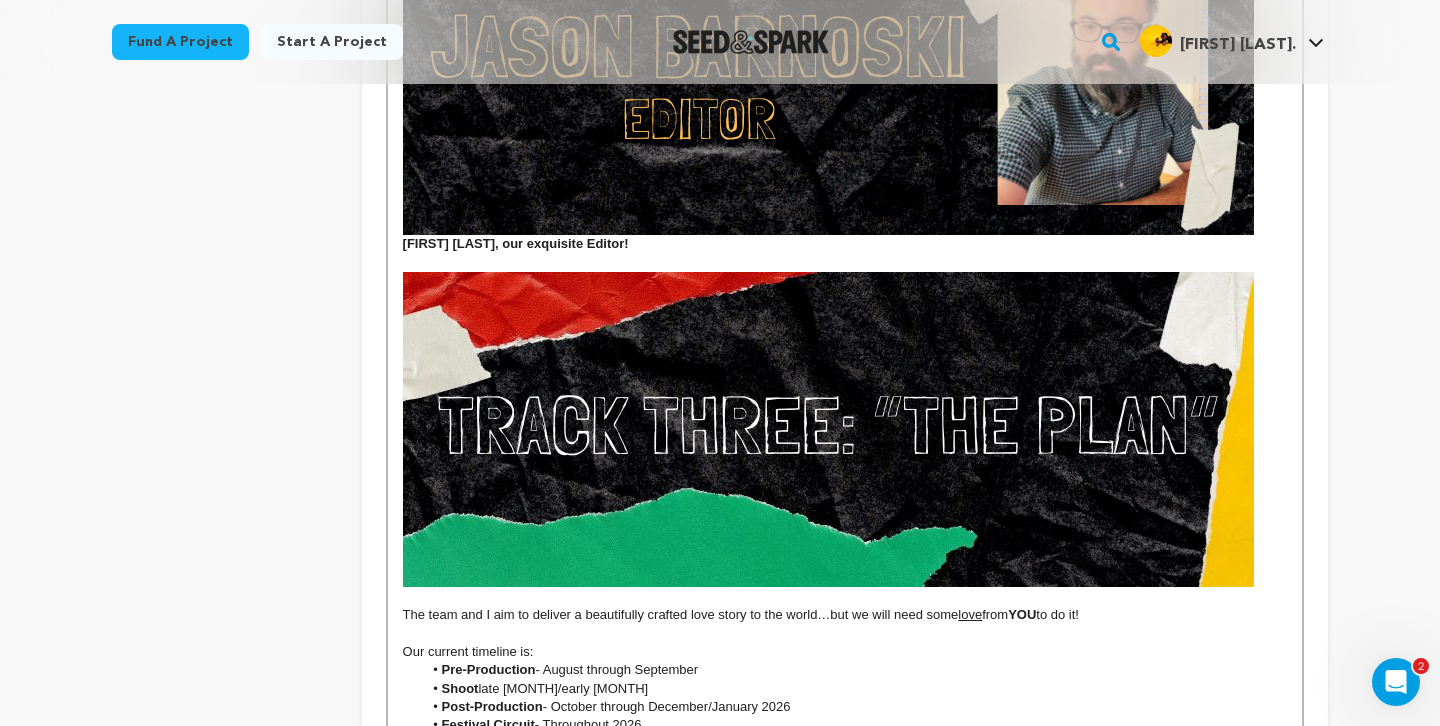 click on "[FIRST] [LAST], our exquisite Editor!" at bounding box center [845, 244] 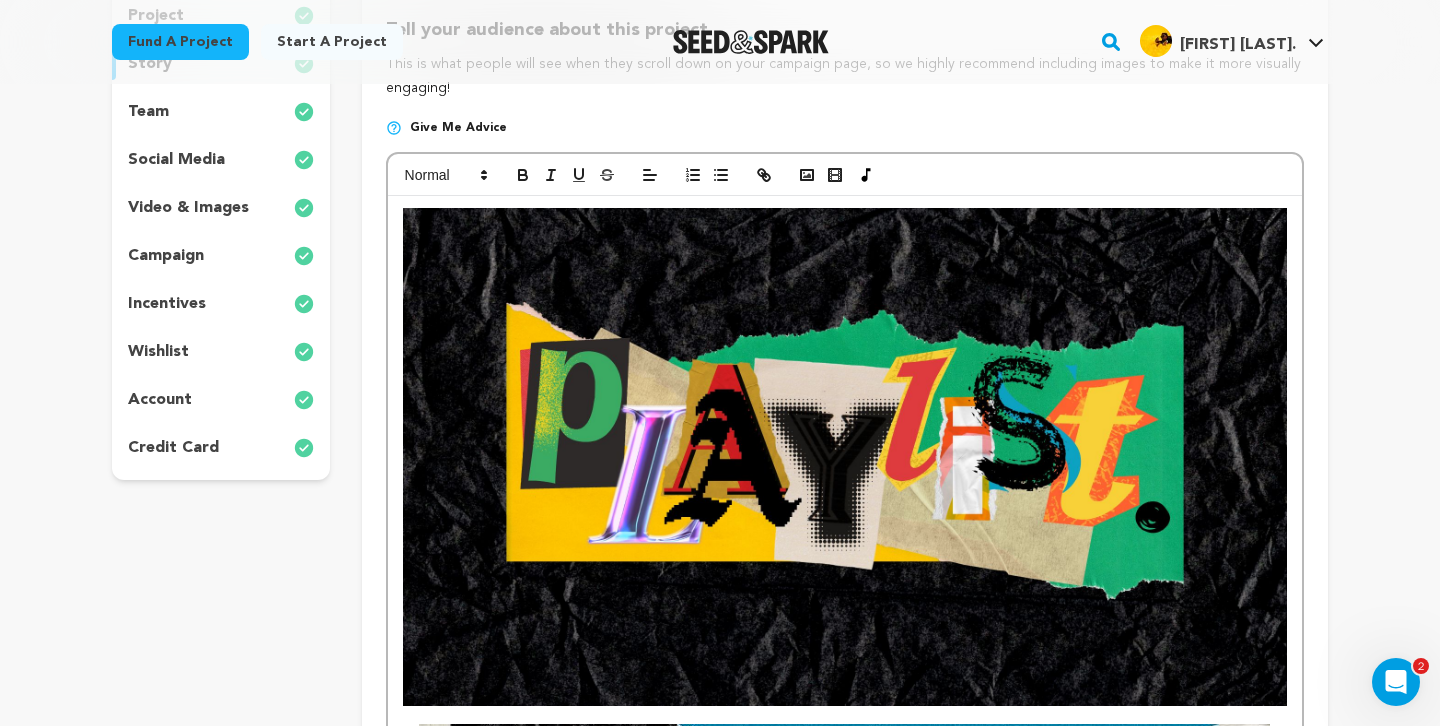 scroll, scrollTop: 0, scrollLeft: 0, axis: both 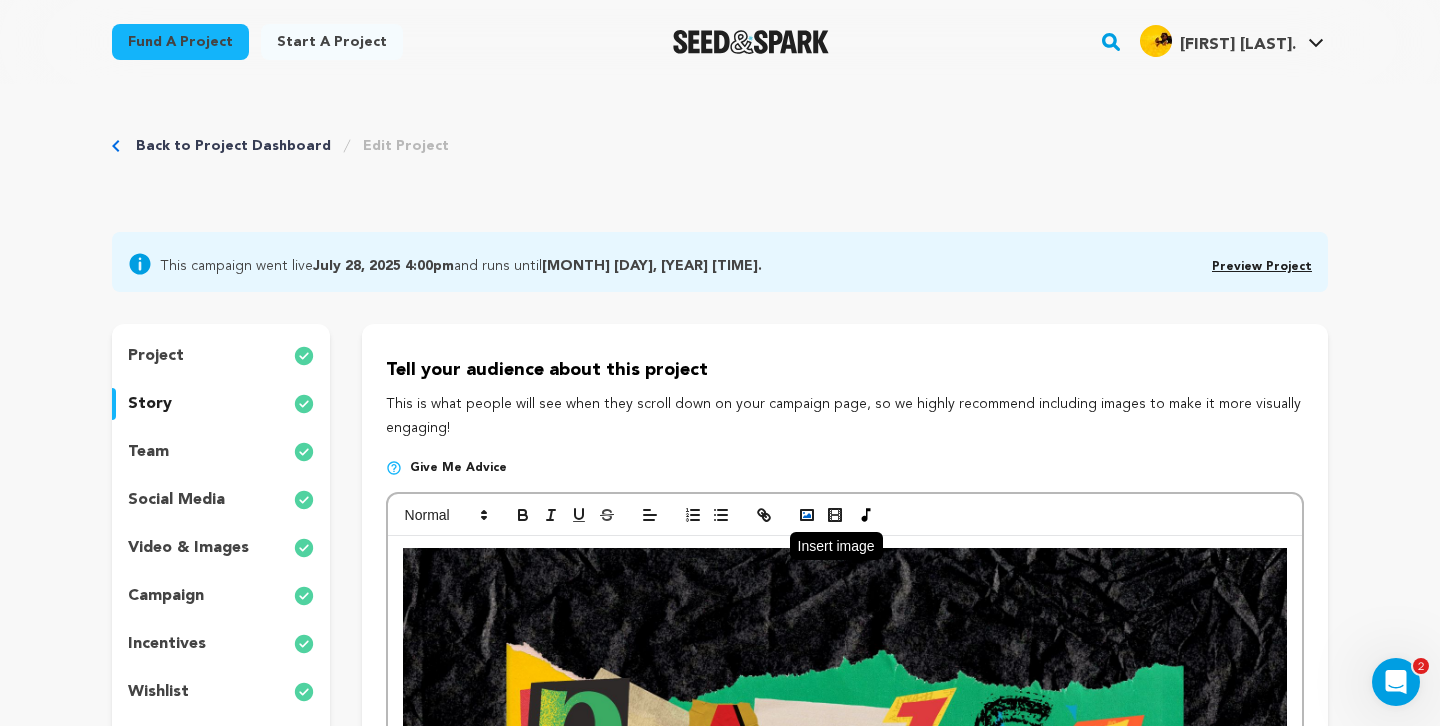 click 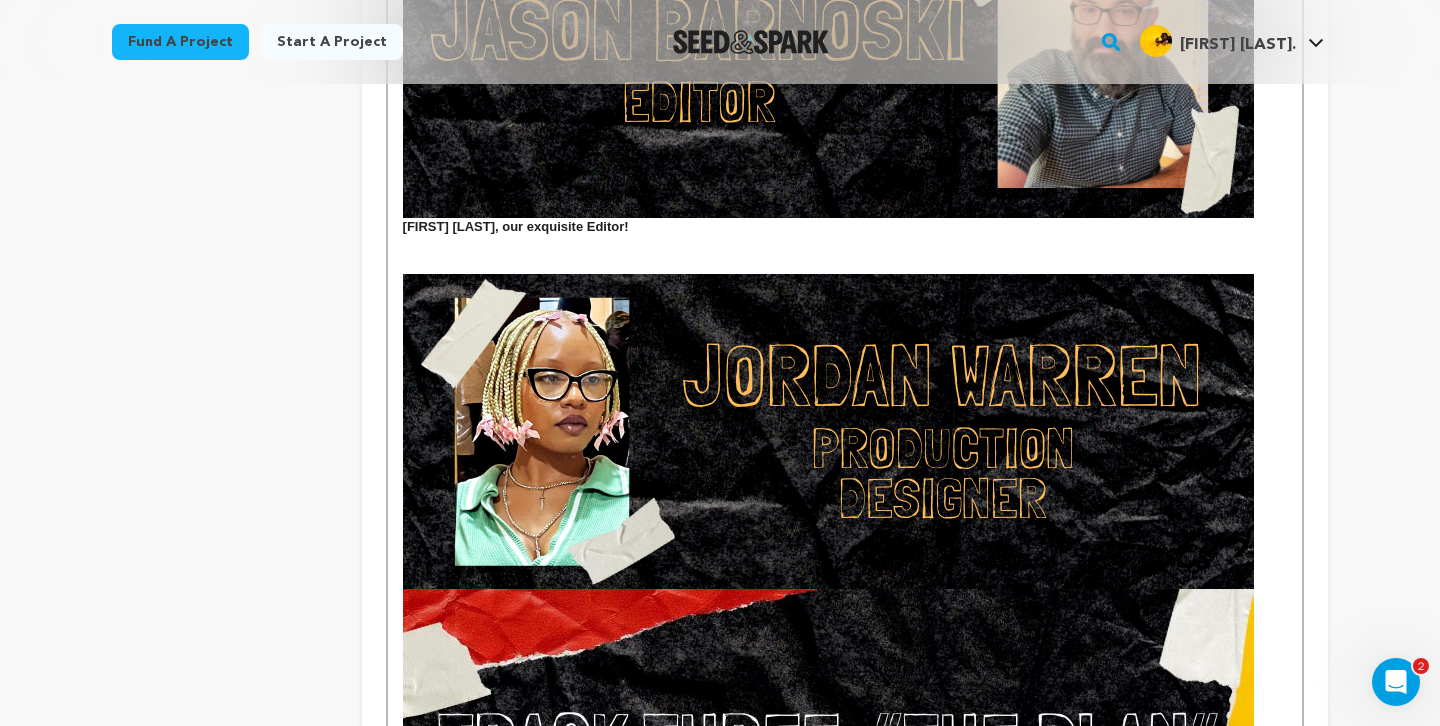 scroll, scrollTop: 8261, scrollLeft: 0, axis: vertical 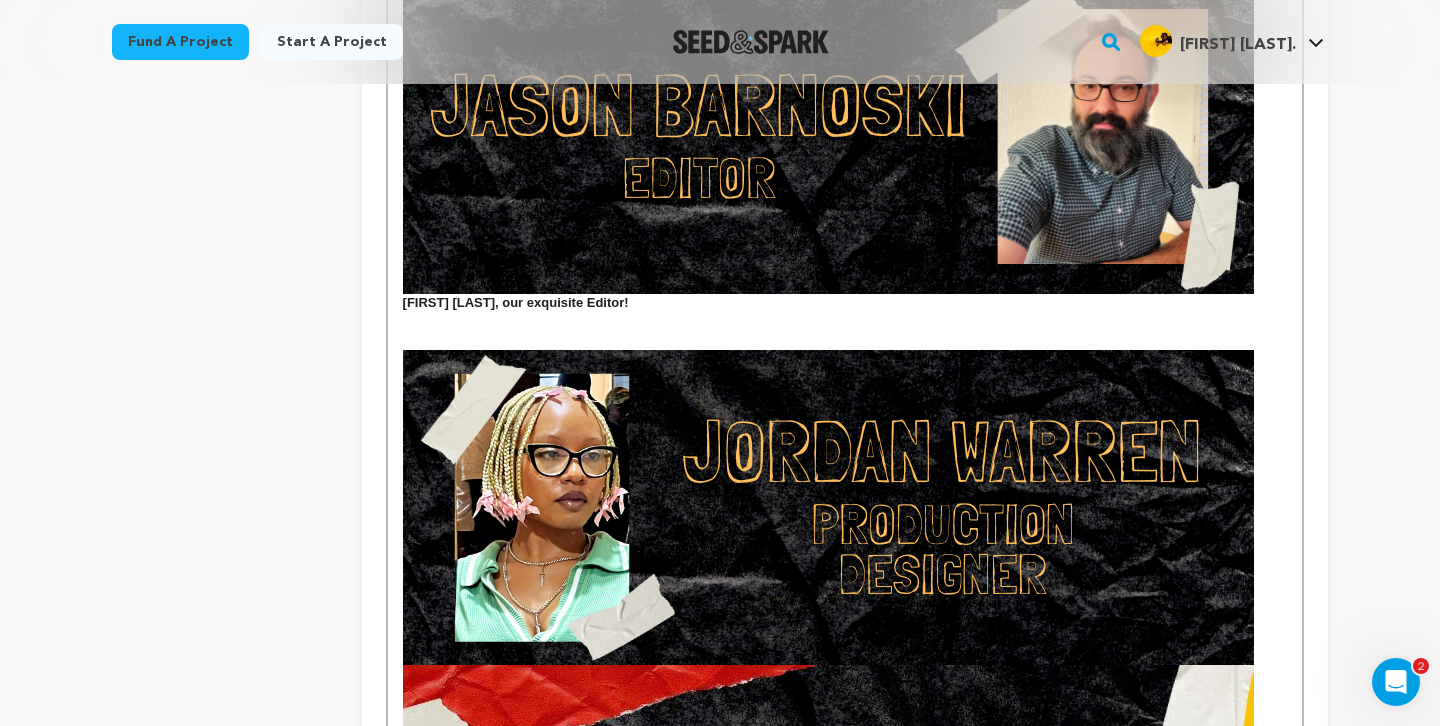 click at bounding box center (845, 340) 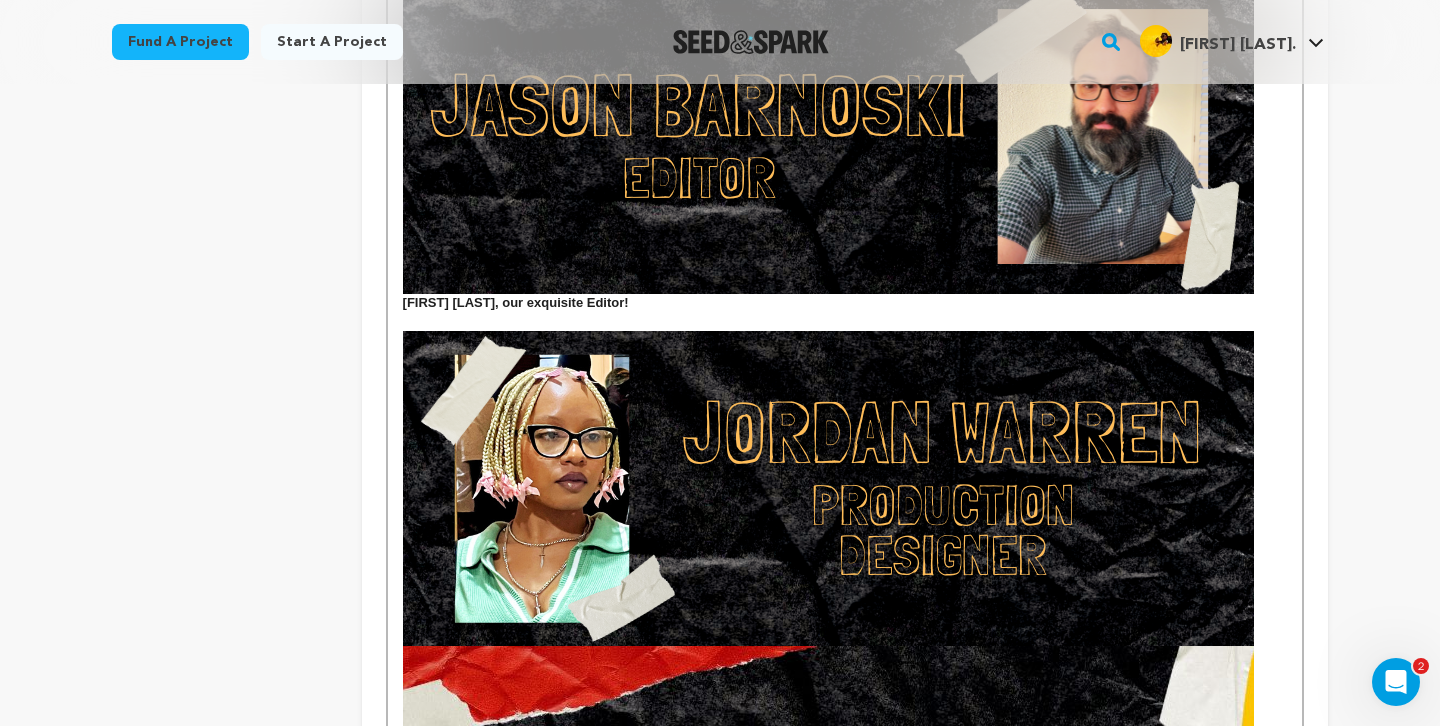 click at bounding box center [845, 646] 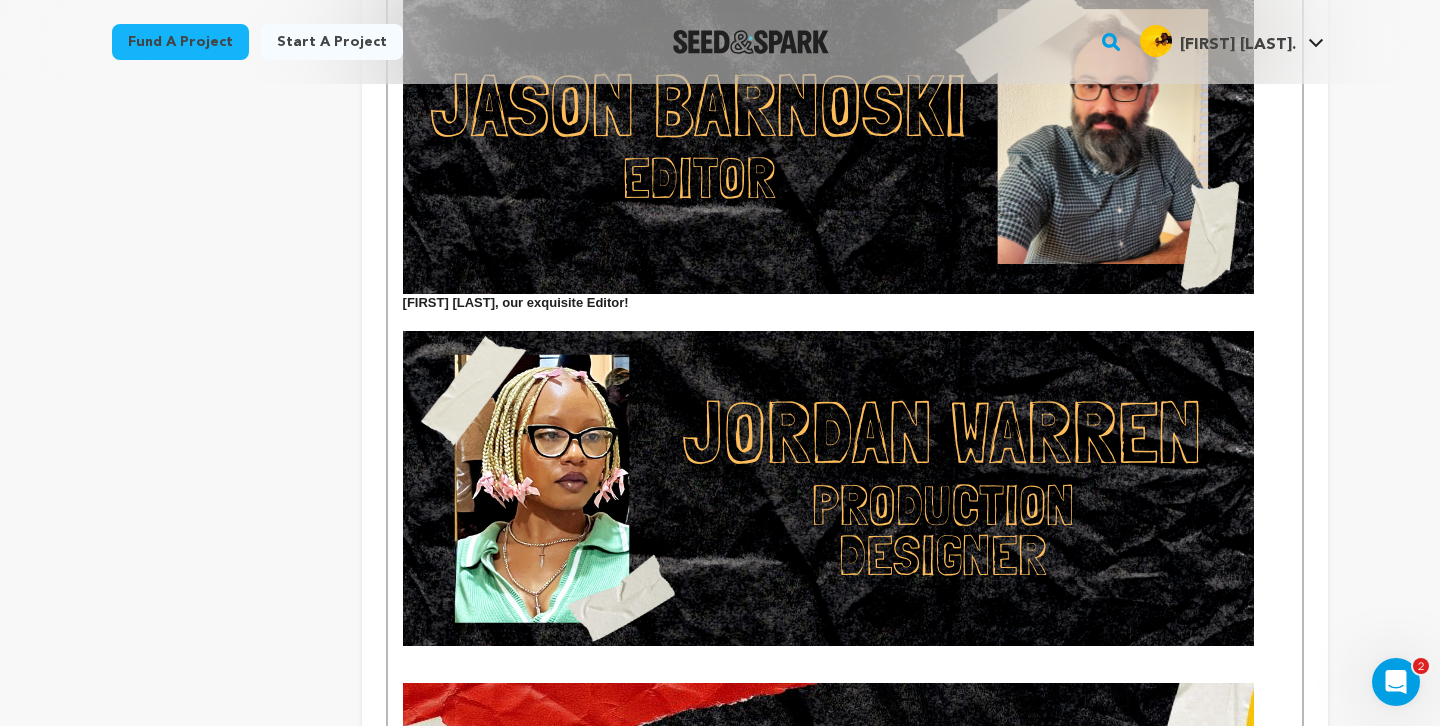 type 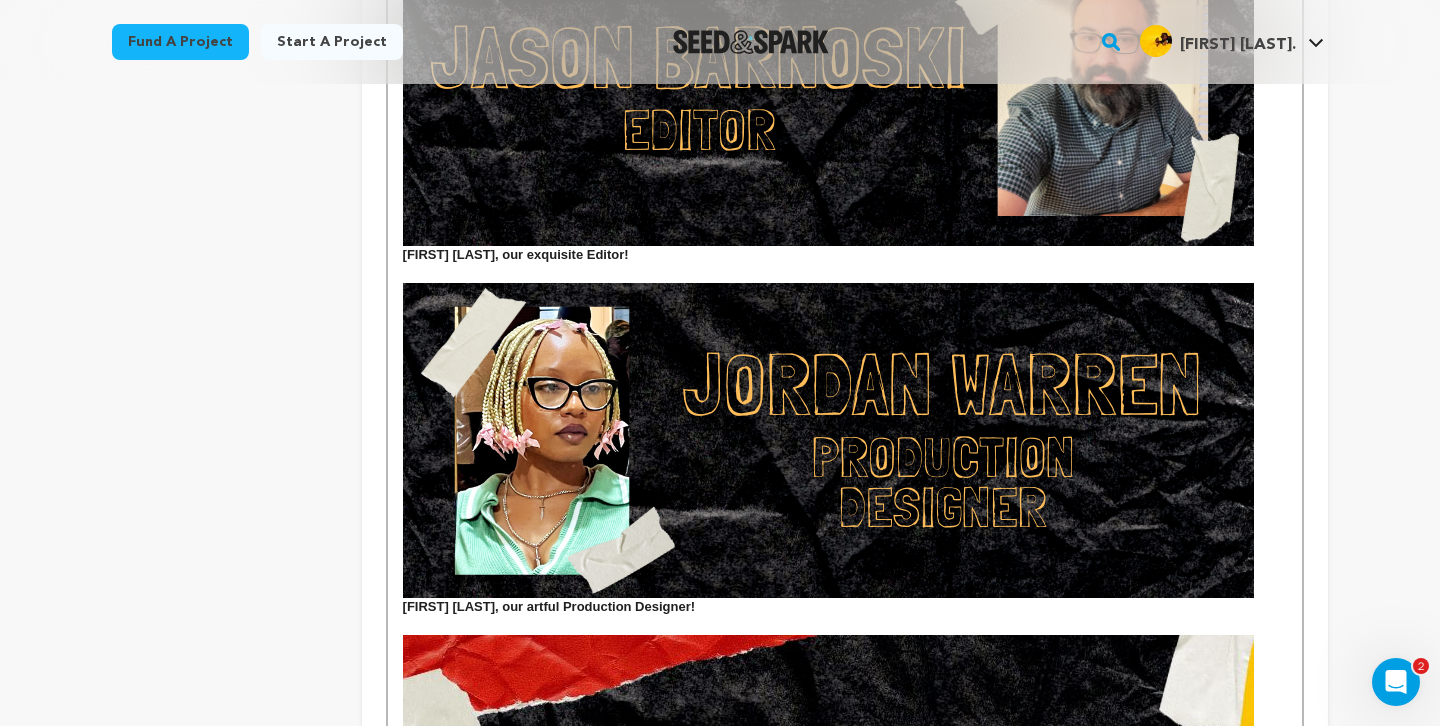 scroll, scrollTop: 8317, scrollLeft: 0, axis: vertical 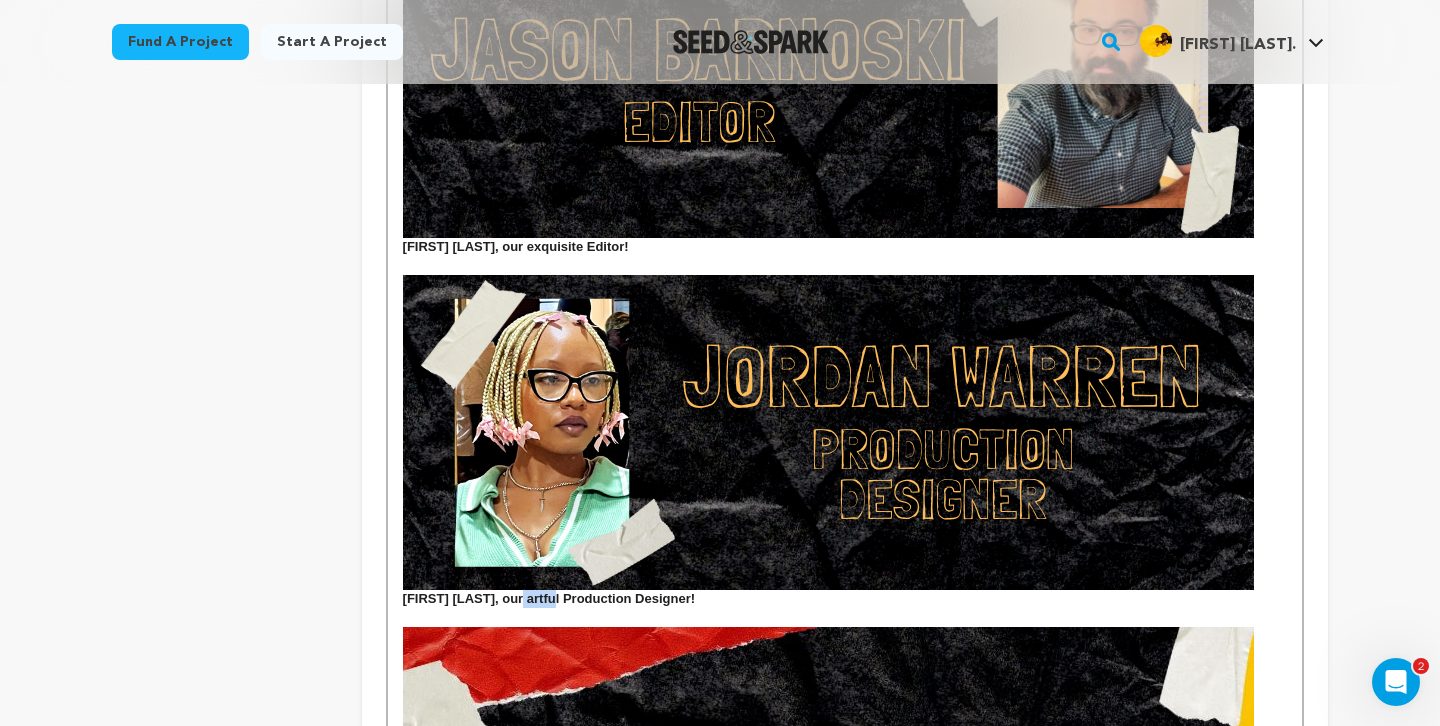 drag, startPoint x: 558, startPoint y: 583, endPoint x: 526, endPoint y: 583, distance: 32 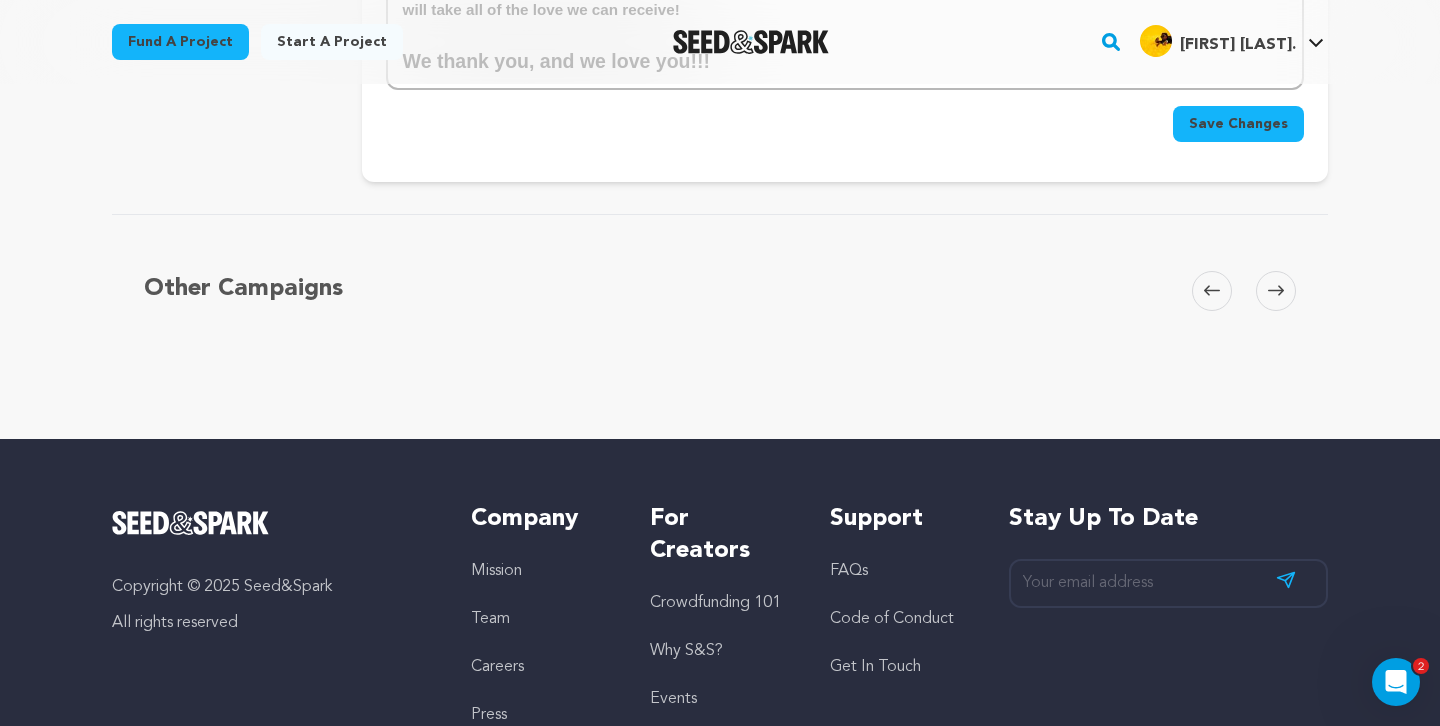 scroll, scrollTop: 10742, scrollLeft: 0, axis: vertical 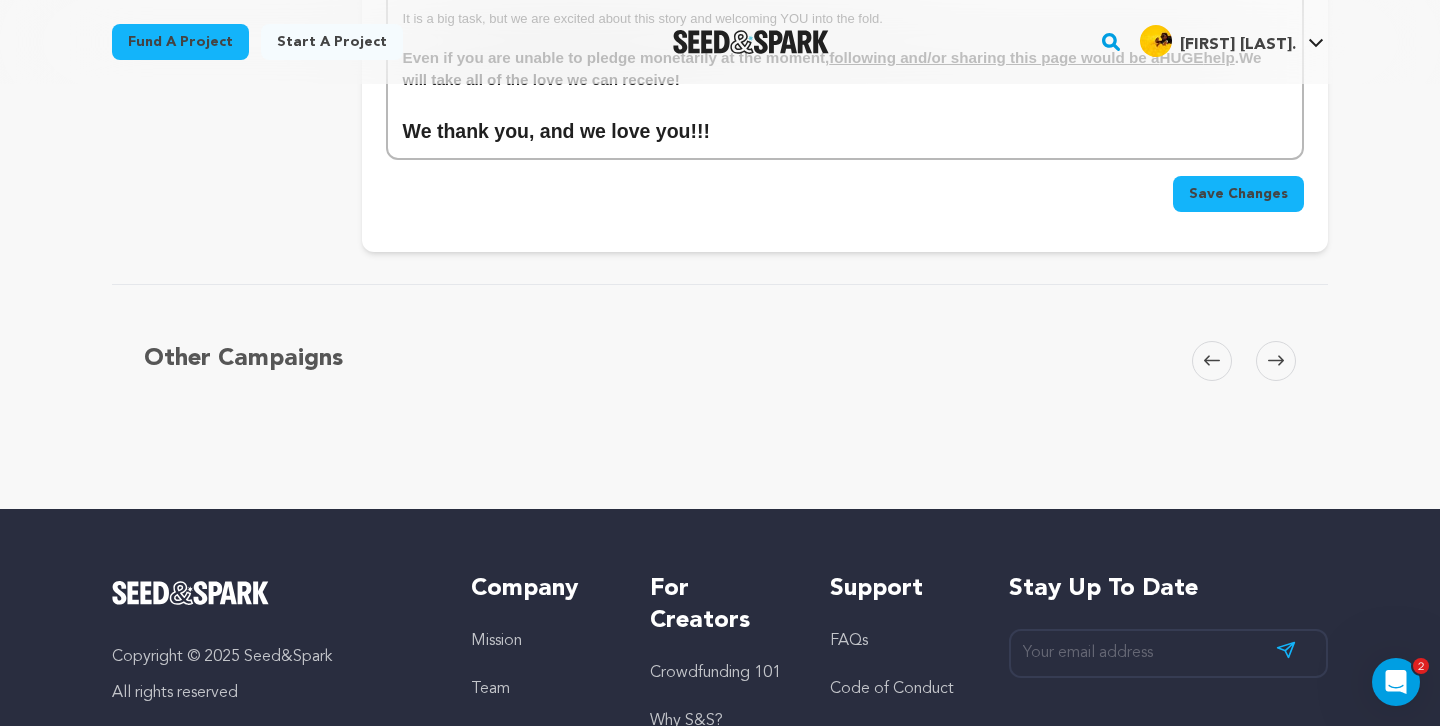 click on "Save Changes" at bounding box center (1238, 194) 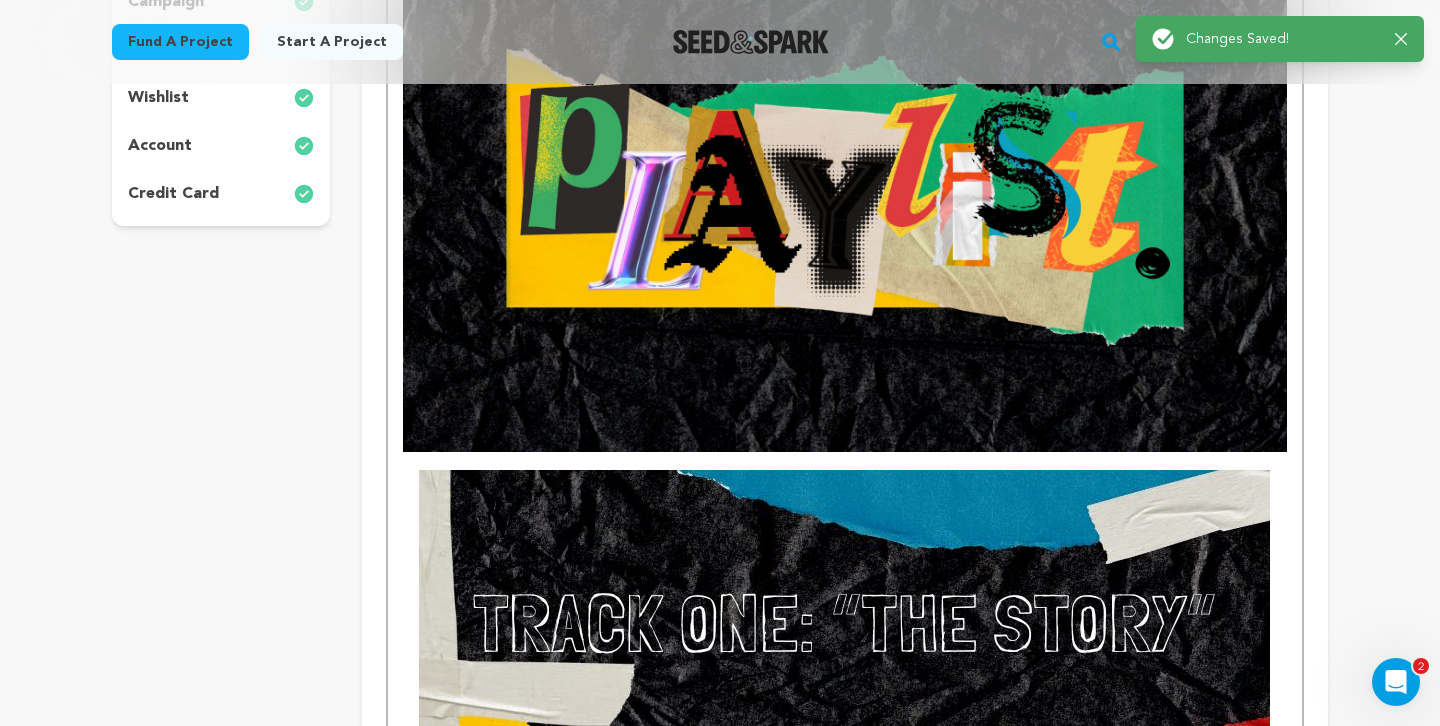 scroll, scrollTop: 0, scrollLeft: 0, axis: both 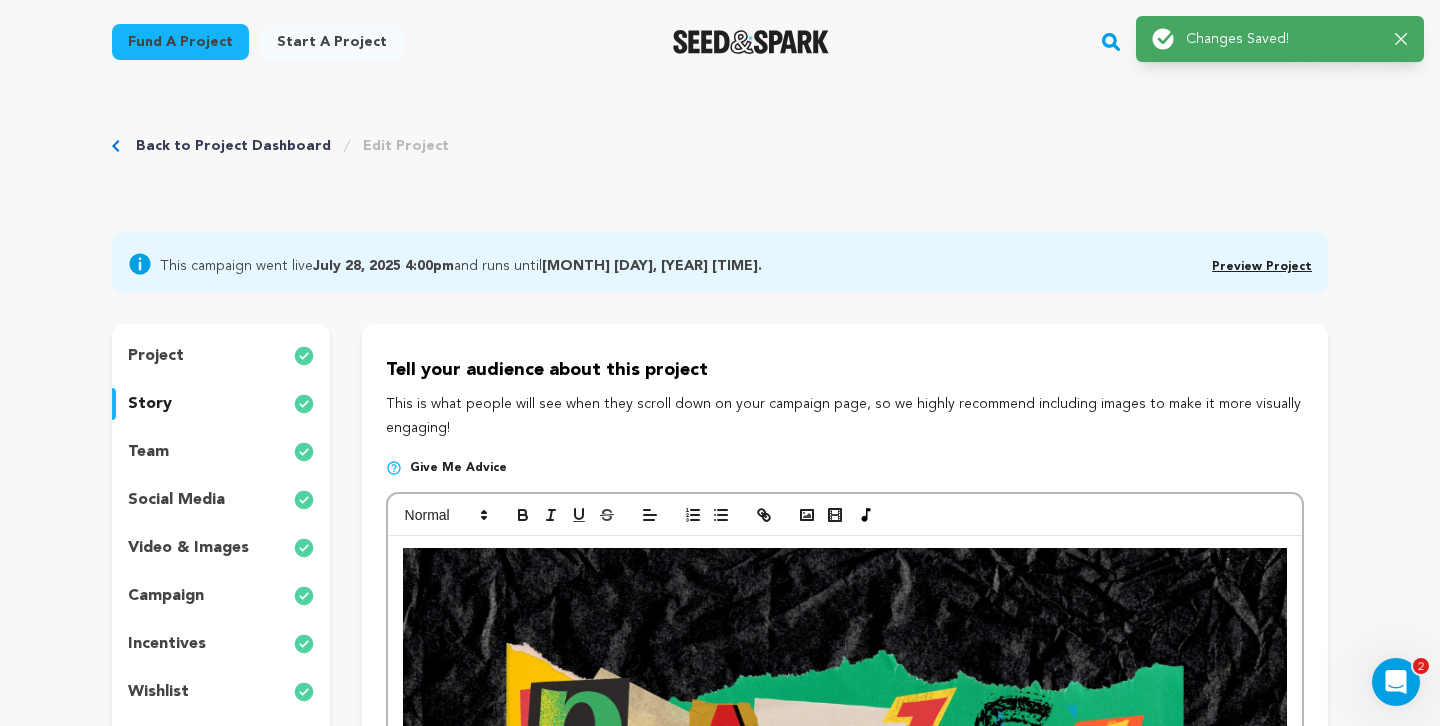click on "team" at bounding box center (221, 452) 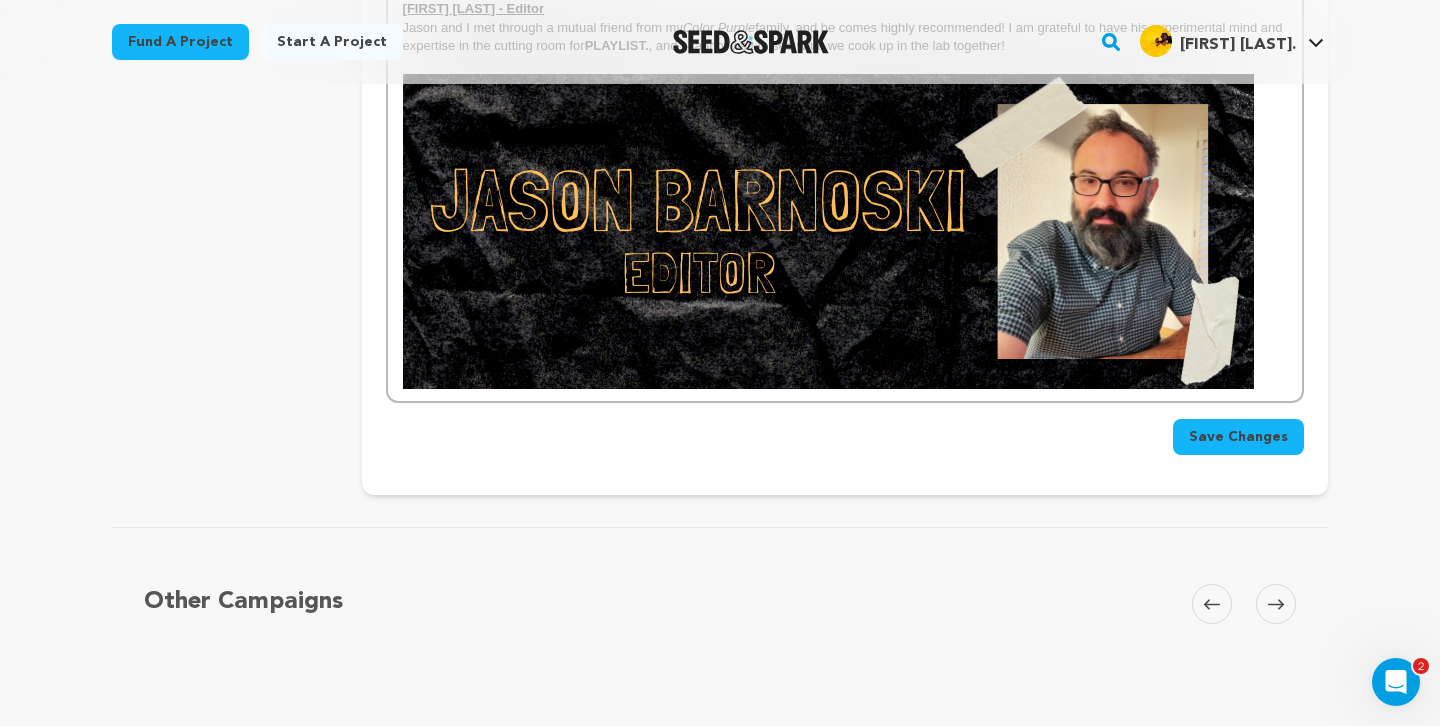 scroll, scrollTop: 3431, scrollLeft: 0, axis: vertical 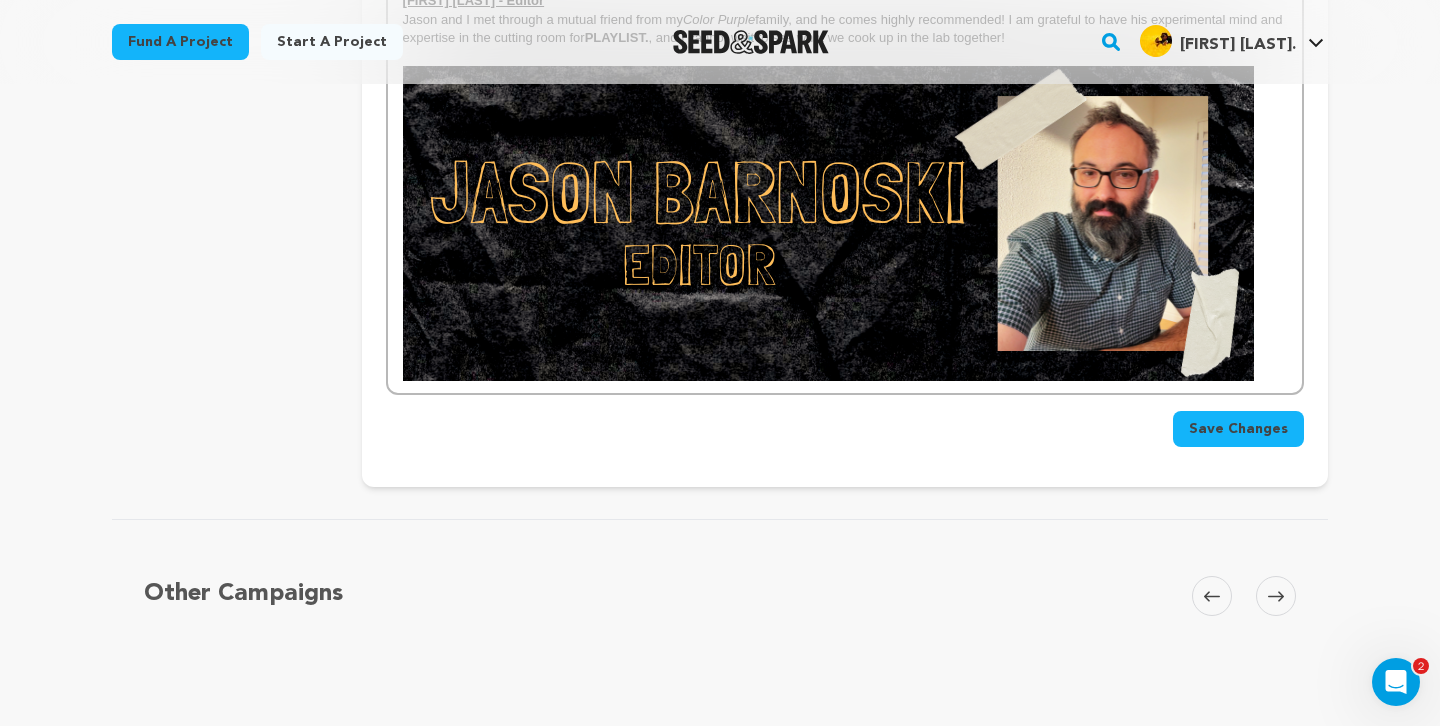 click at bounding box center [845, 223] 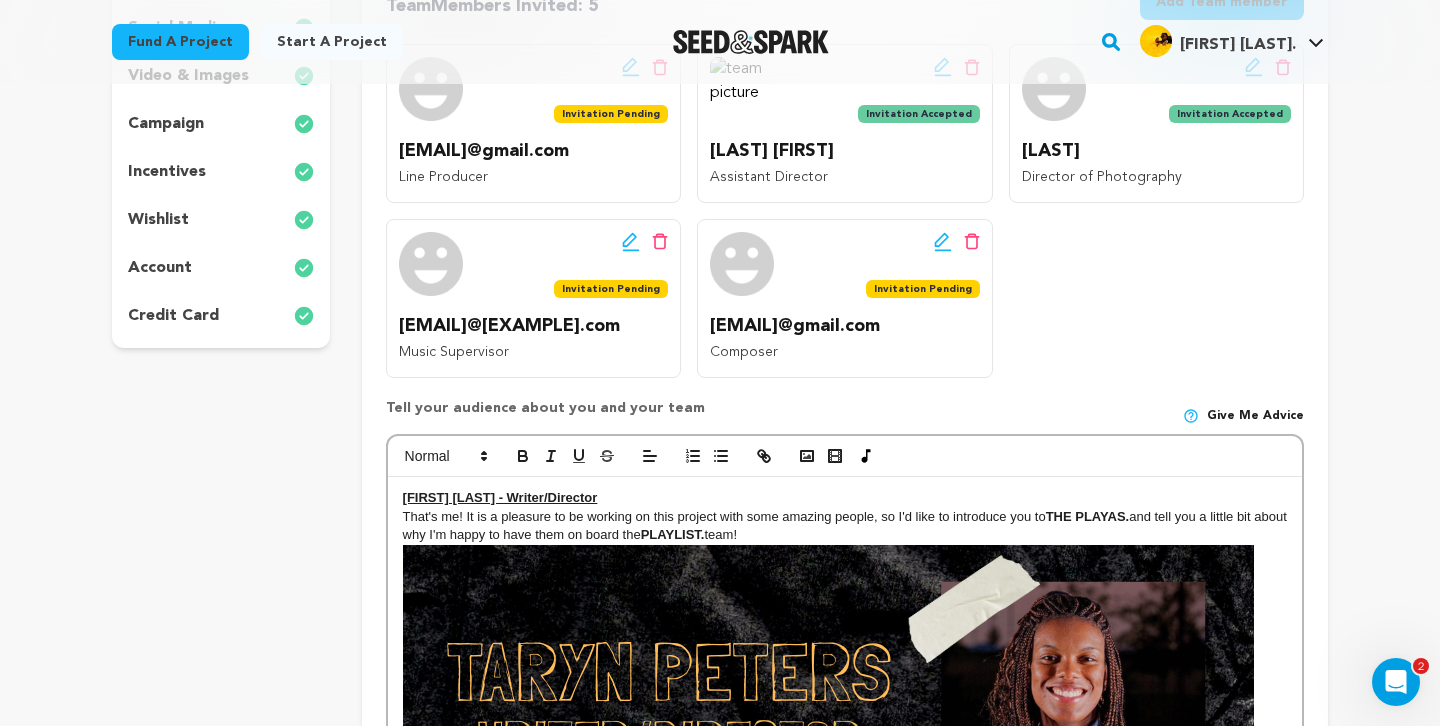 scroll, scrollTop: 530, scrollLeft: 0, axis: vertical 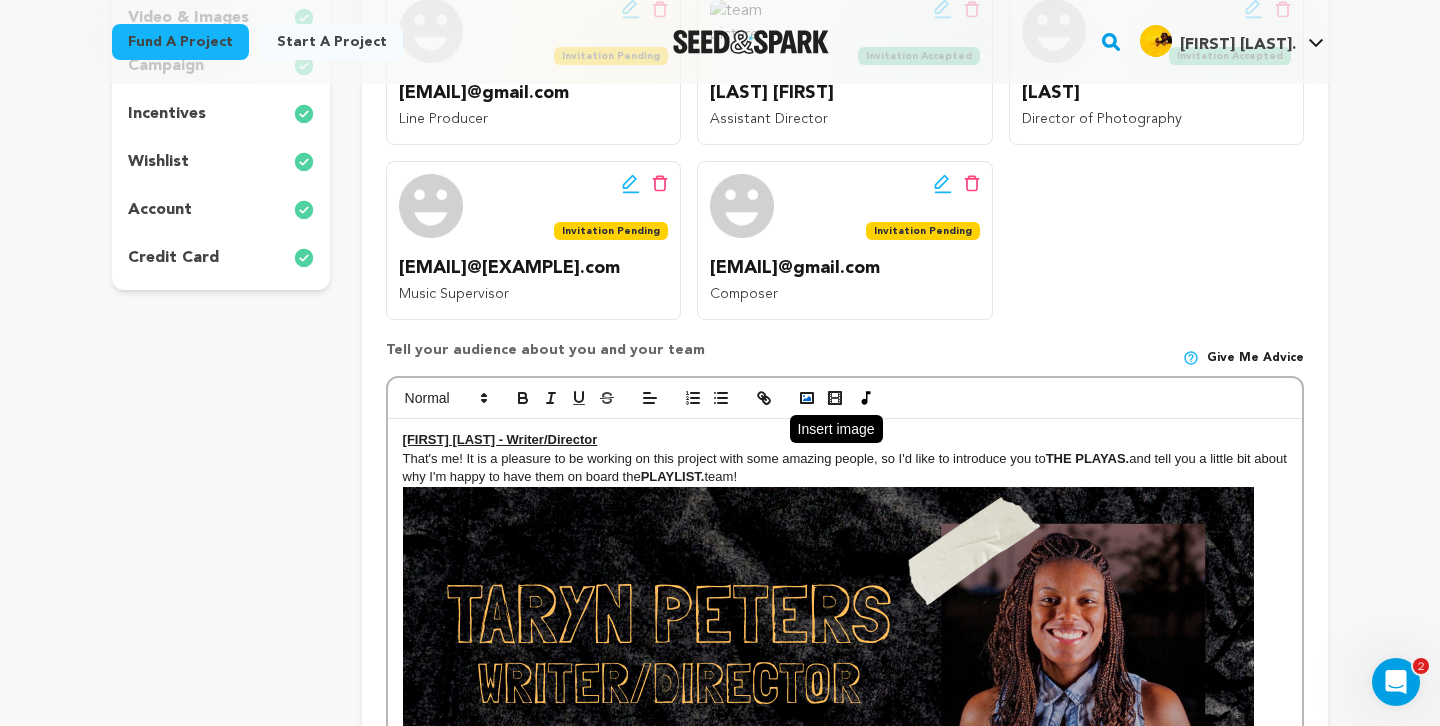 click 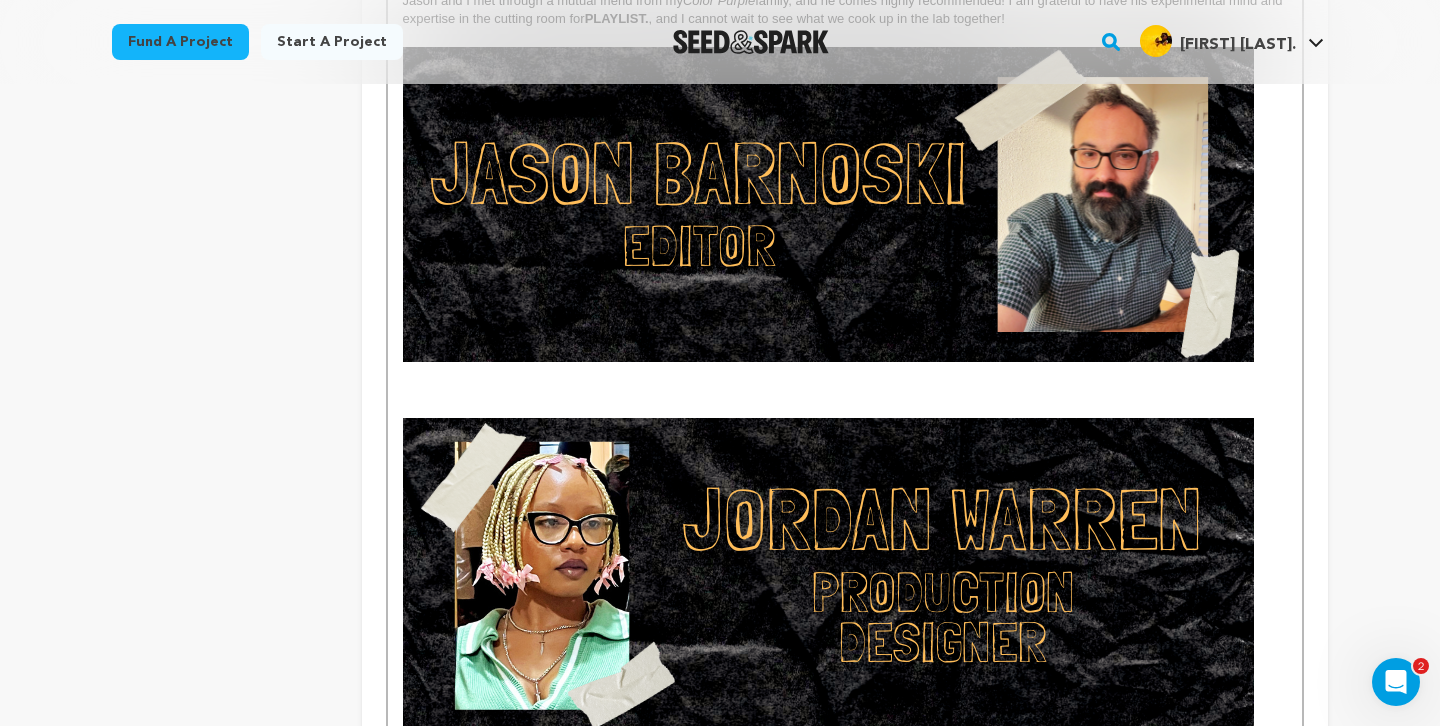 scroll, scrollTop: 3467, scrollLeft: 0, axis: vertical 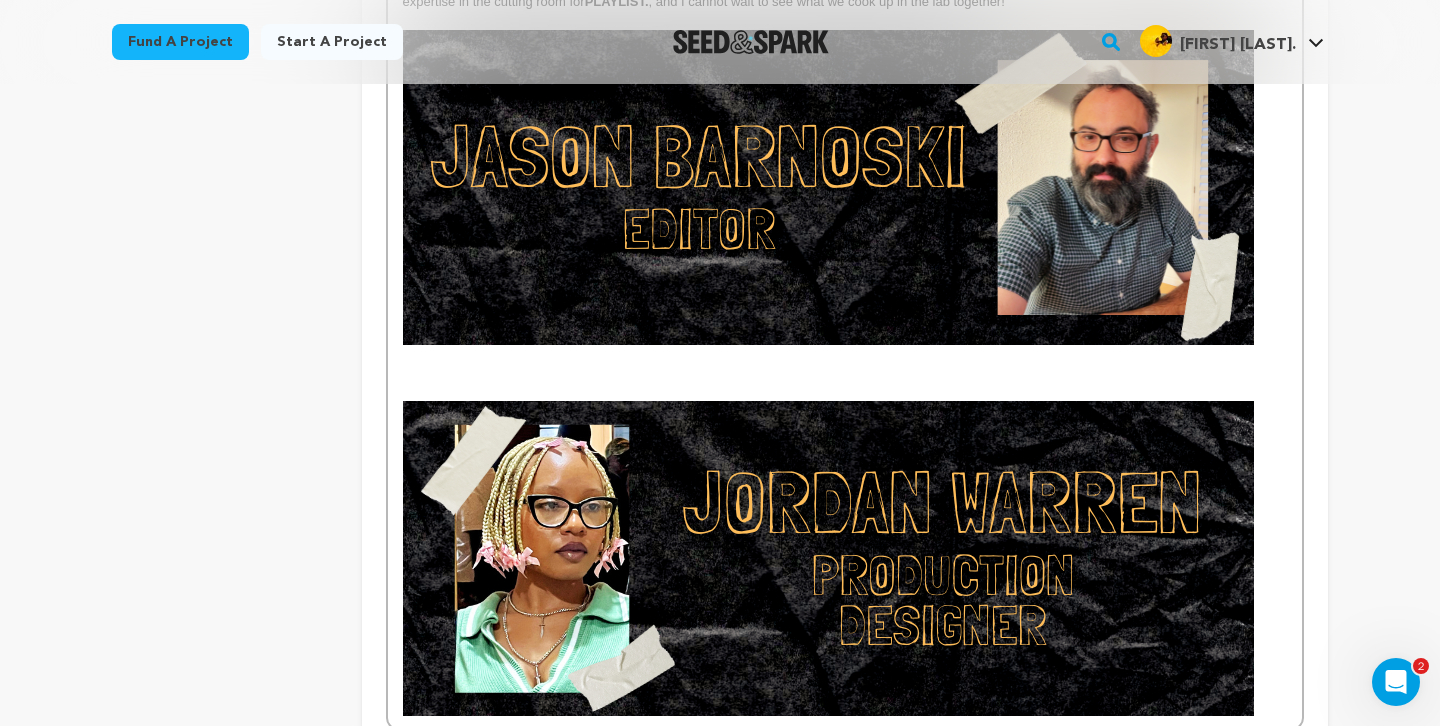 click at bounding box center [845, 373] 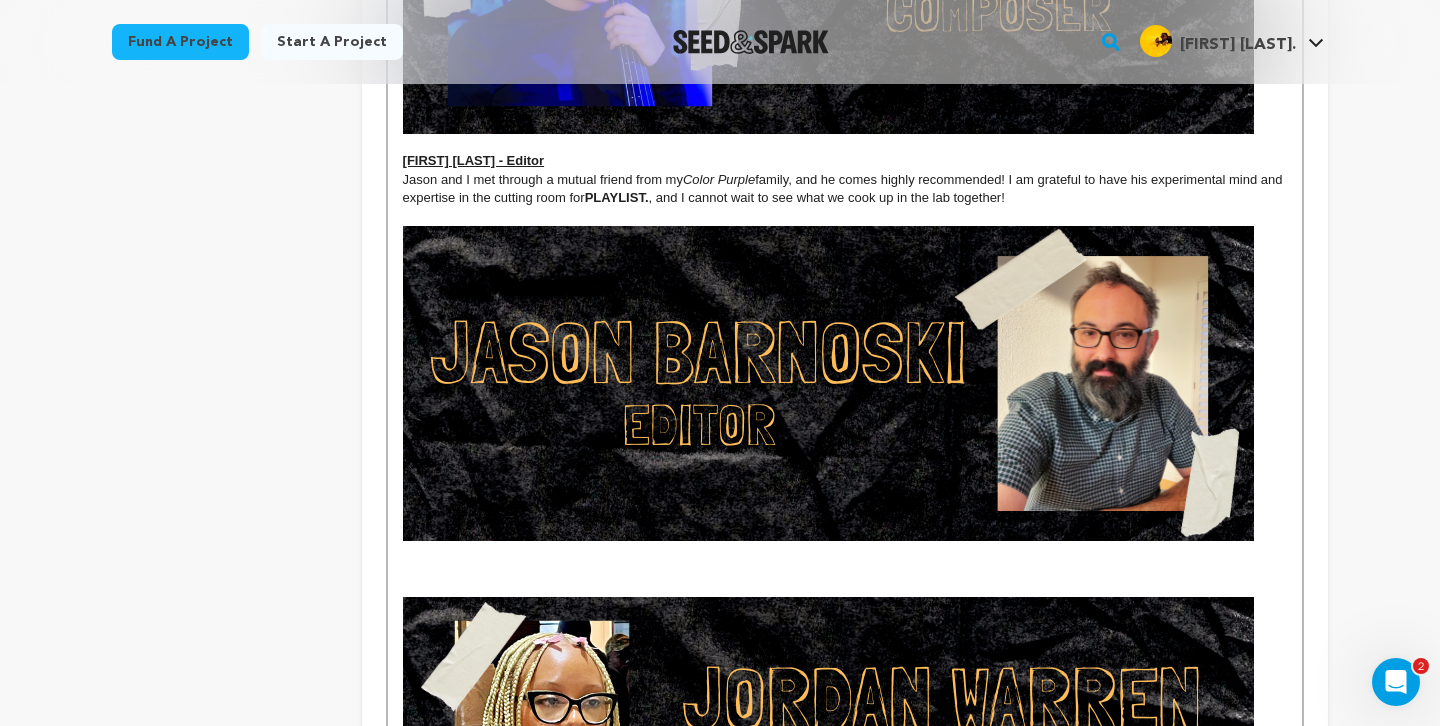 scroll, scrollTop: 3267, scrollLeft: 0, axis: vertical 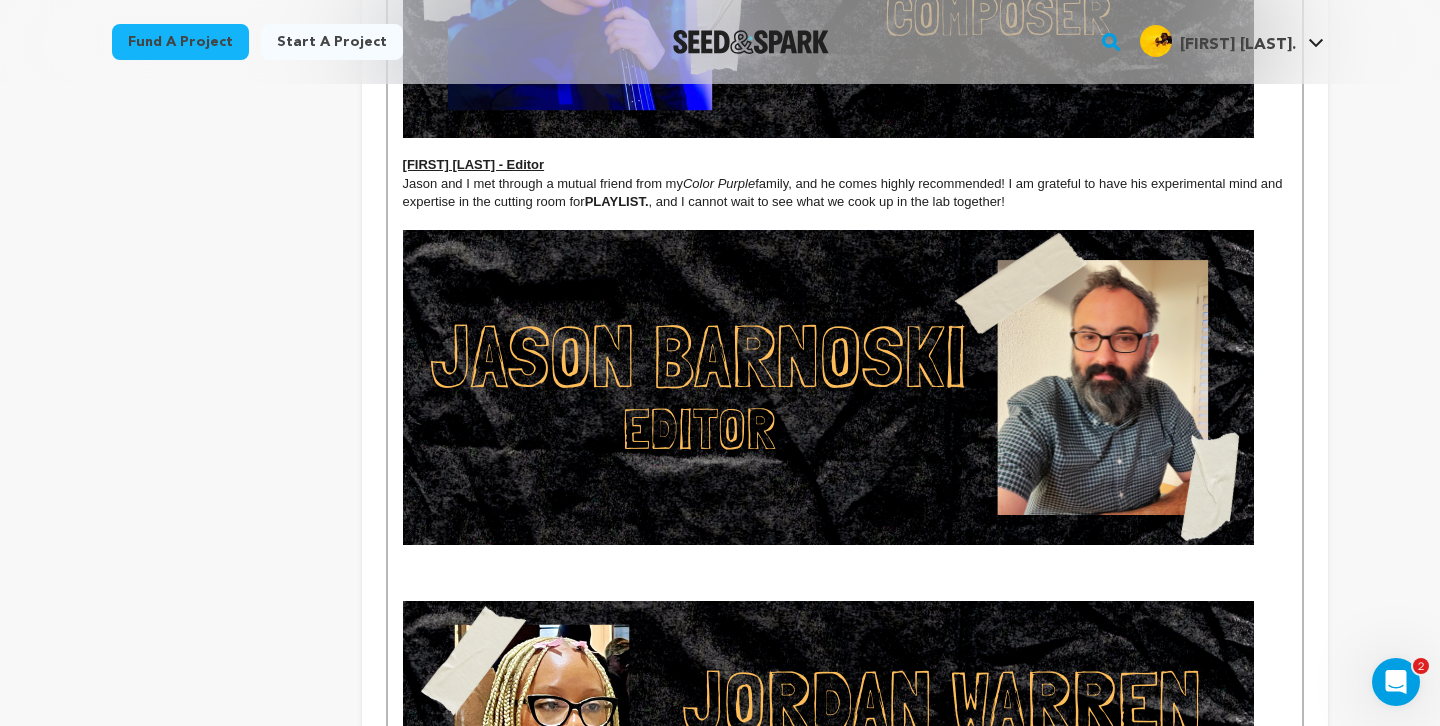 type 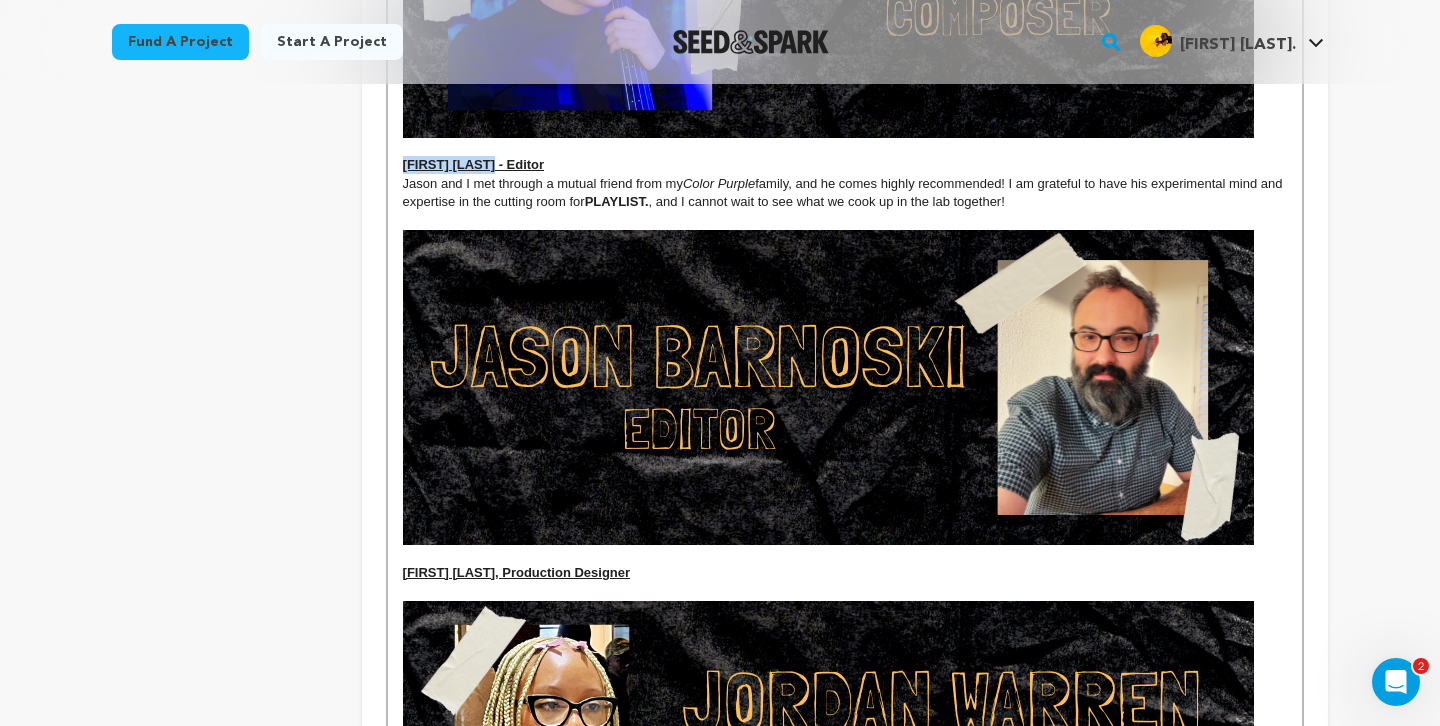 drag, startPoint x: 499, startPoint y: 167, endPoint x: 402, endPoint y: 167, distance: 97 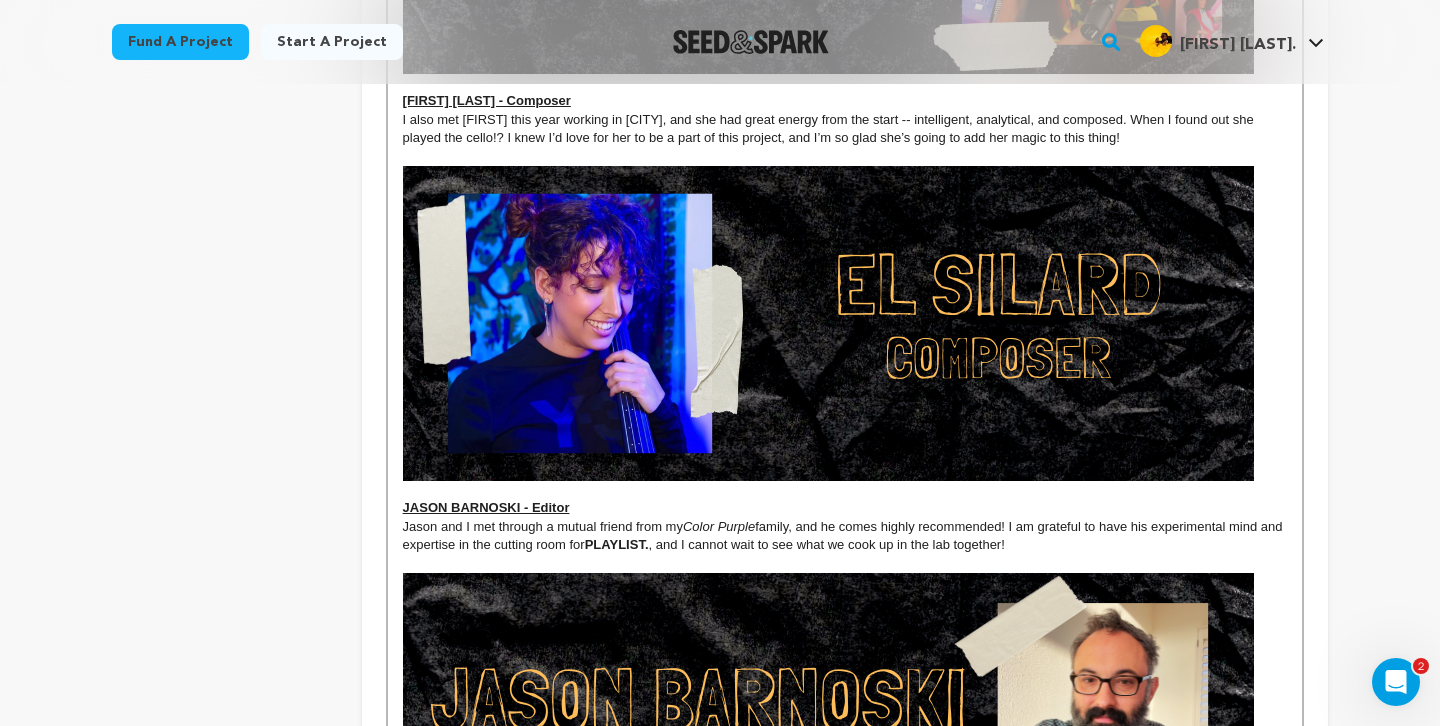 scroll, scrollTop: 2922, scrollLeft: 0, axis: vertical 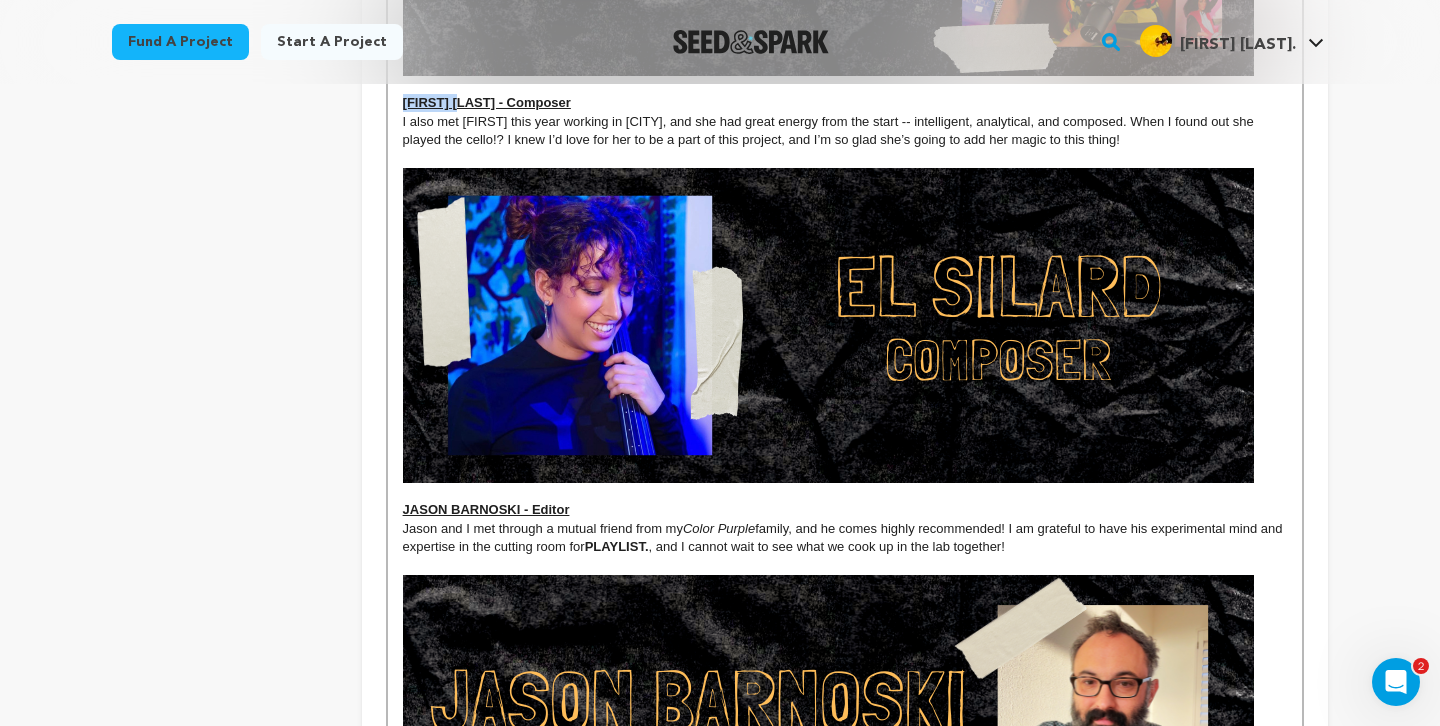 drag, startPoint x: 451, startPoint y: 106, endPoint x: 395, endPoint y: 100, distance: 56.32051 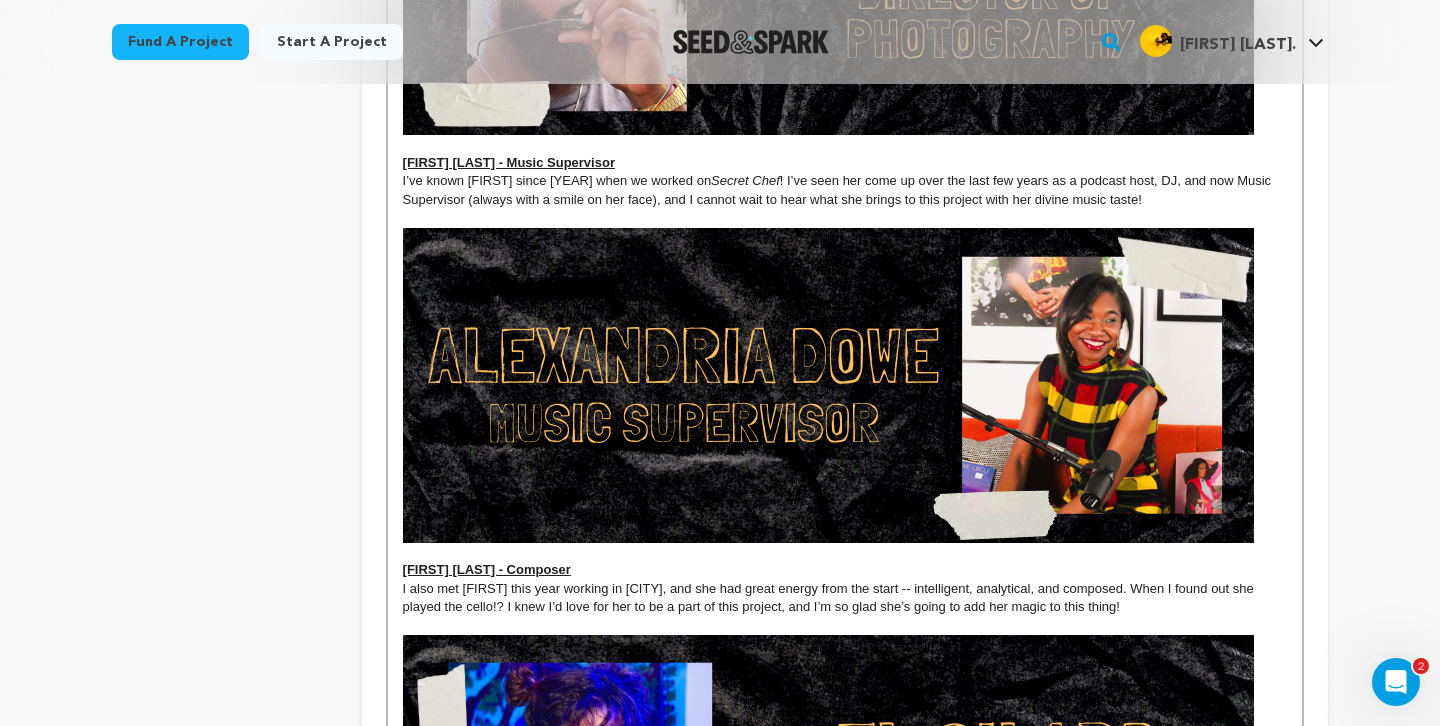 scroll, scrollTop: 2427, scrollLeft: 0, axis: vertical 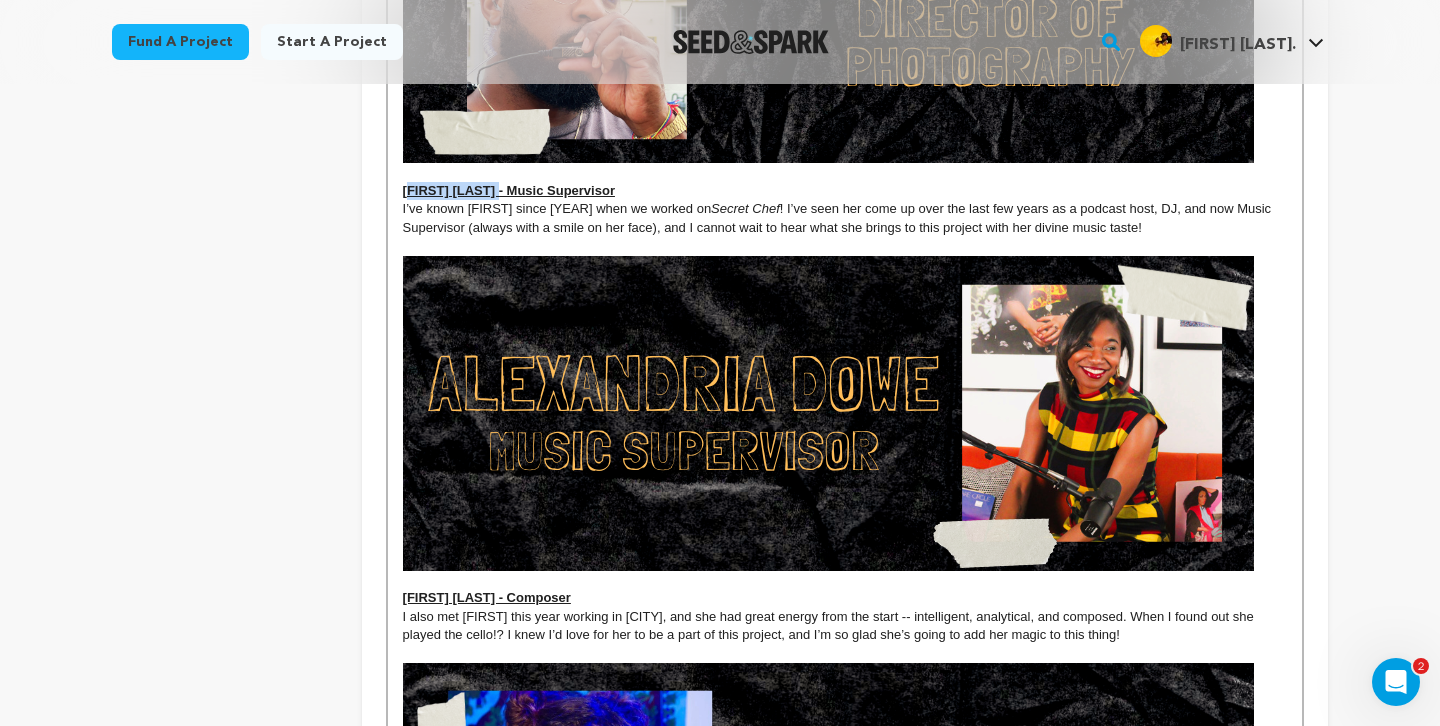 drag, startPoint x: 506, startPoint y: 192, endPoint x: 409, endPoint y: 188, distance: 97.082436 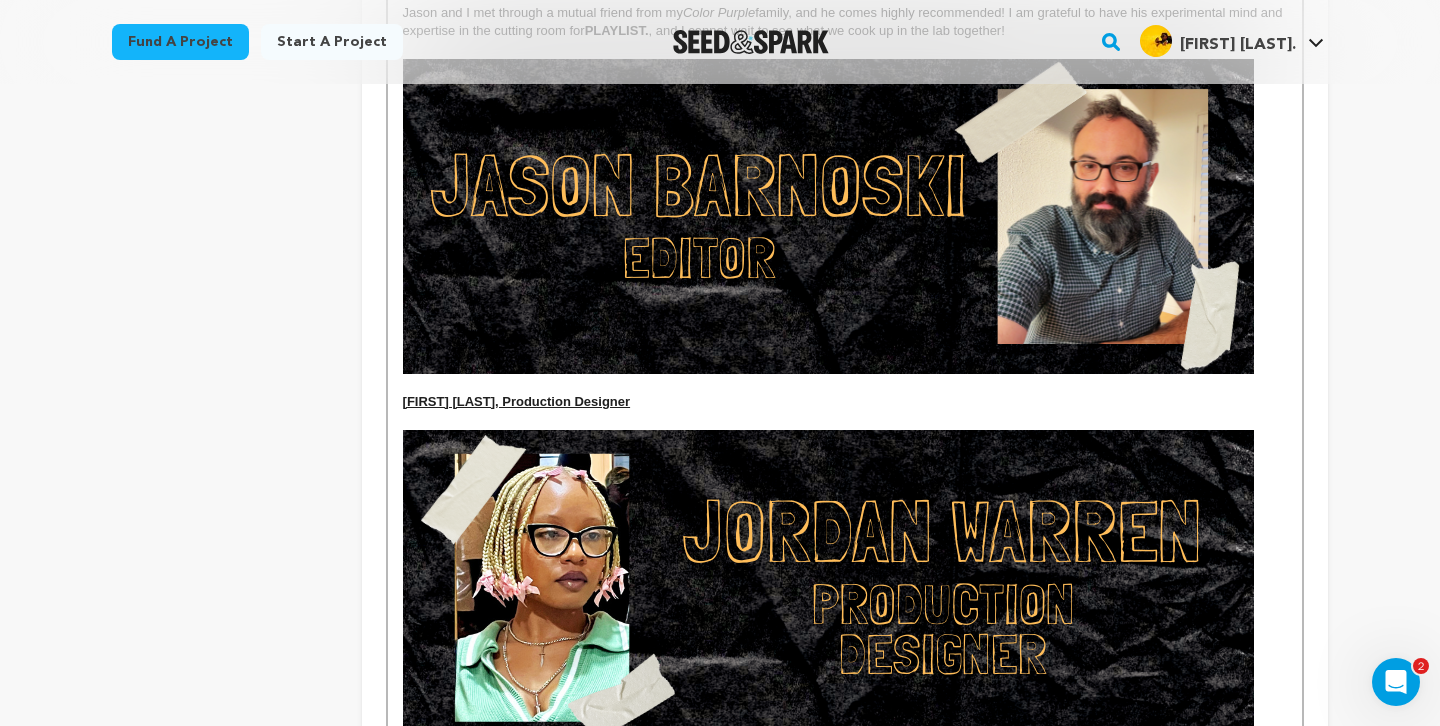 scroll, scrollTop: 3530, scrollLeft: 0, axis: vertical 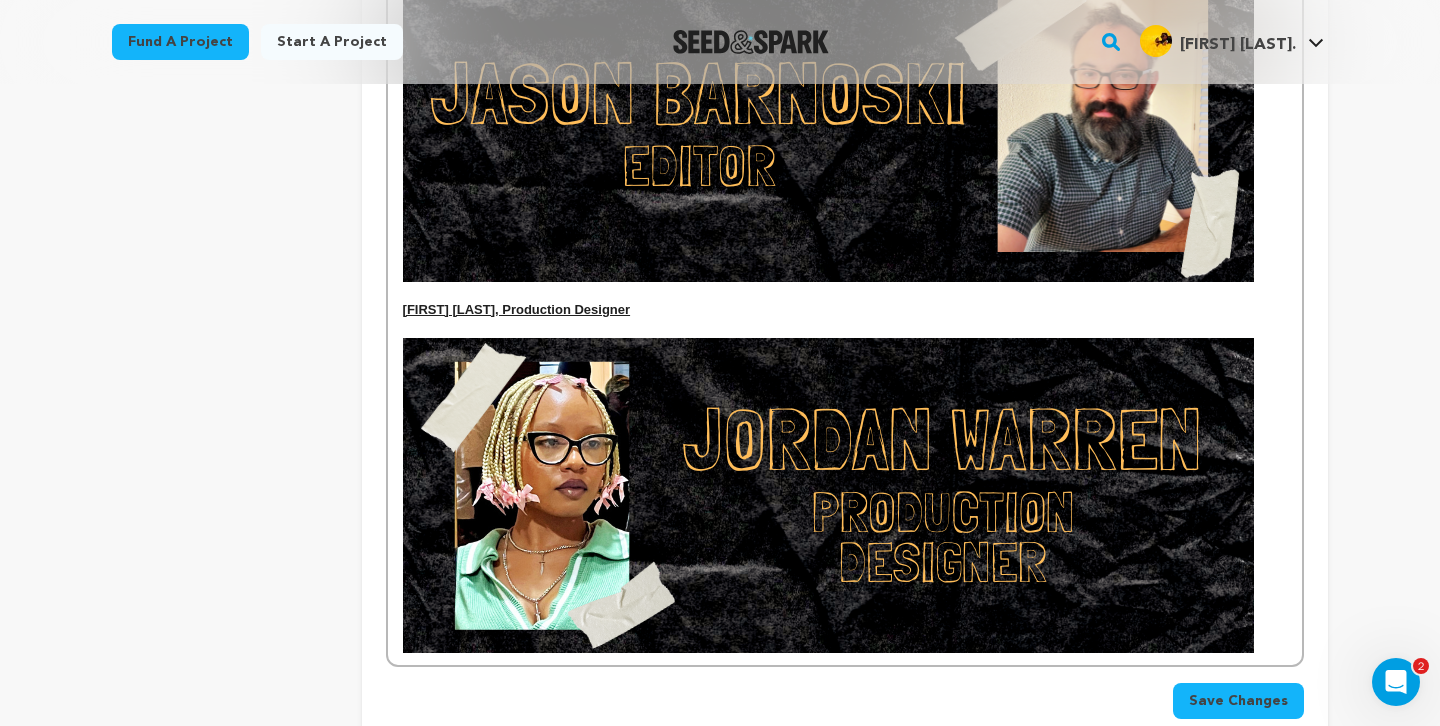 click on "[FIRST] [LAST], Production Designer" at bounding box center [517, 309] 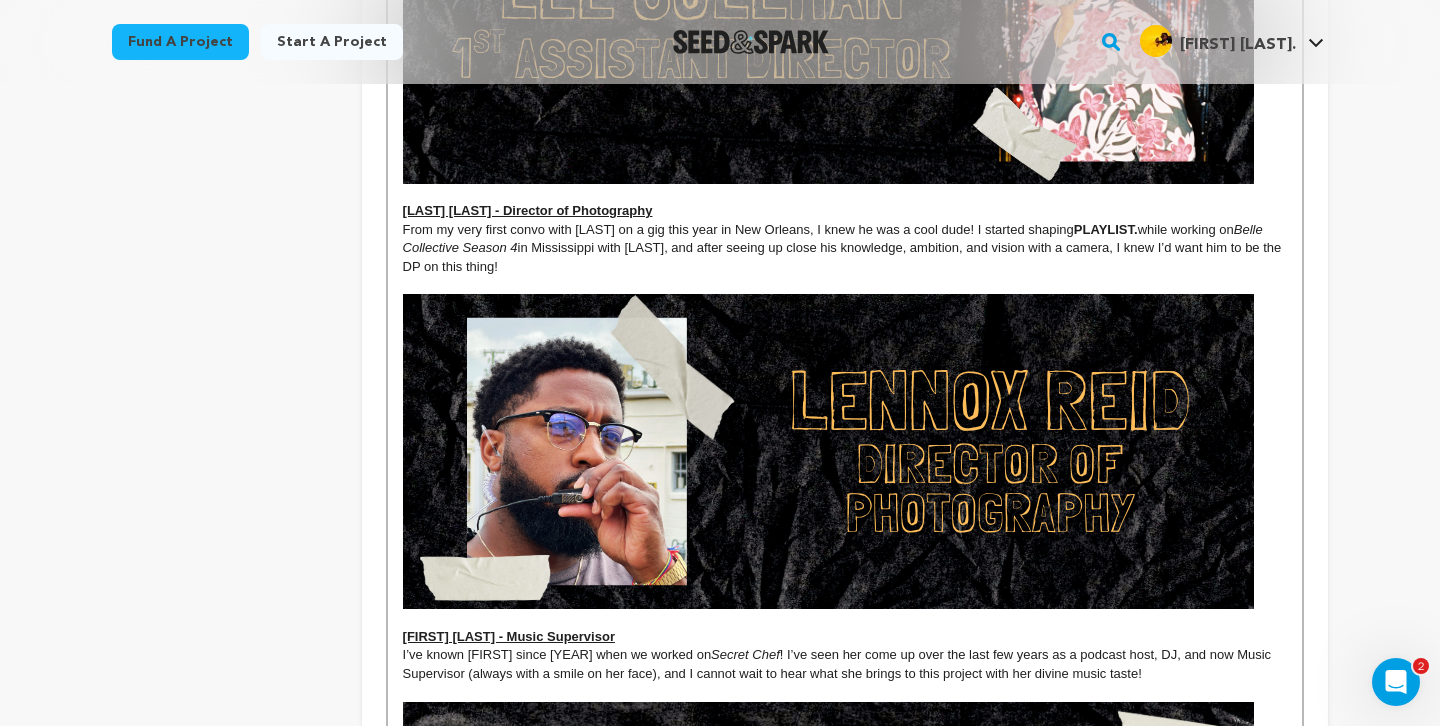 scroll, scrollTop: 1959, scrollLeft: 0, axis: vertical 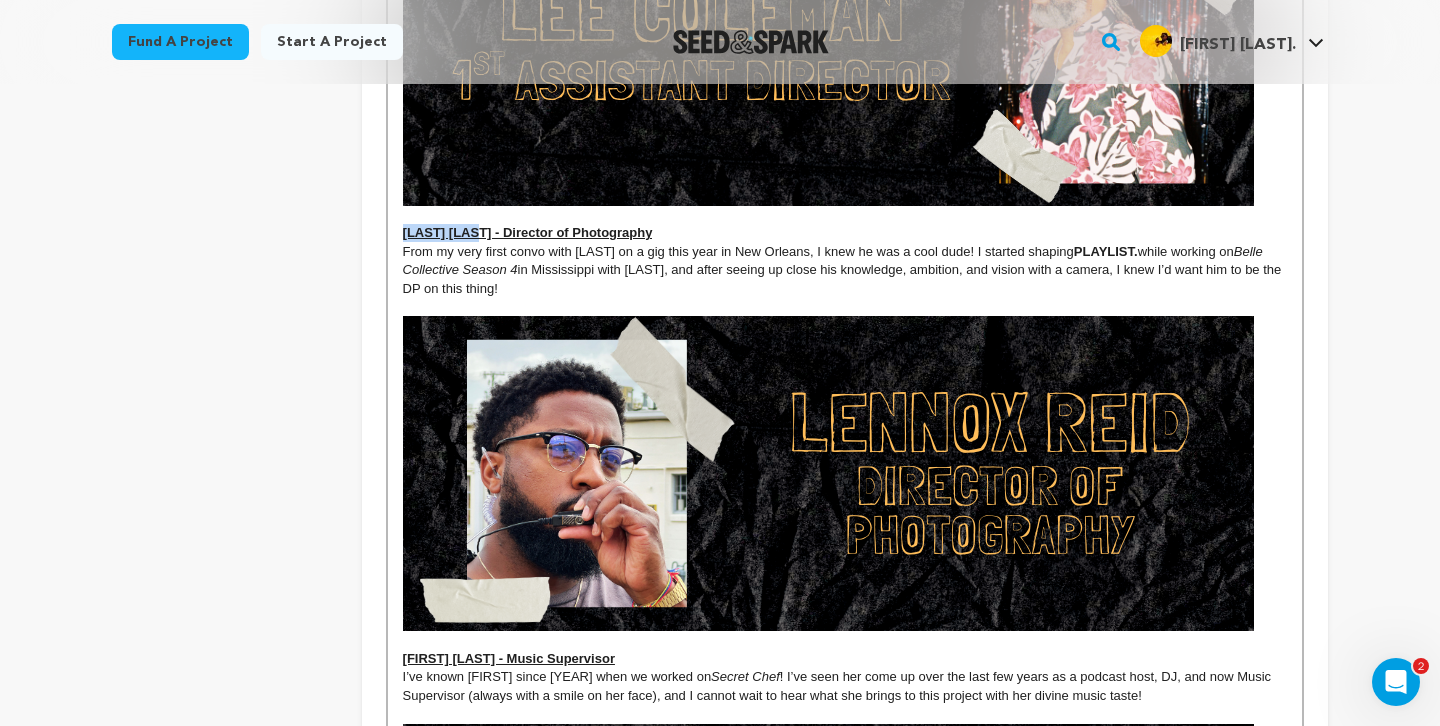 drag, startPoint x: 481, startPoint y: 236, endPoint x: 391, endPoint y: 233, distance: 90.04999 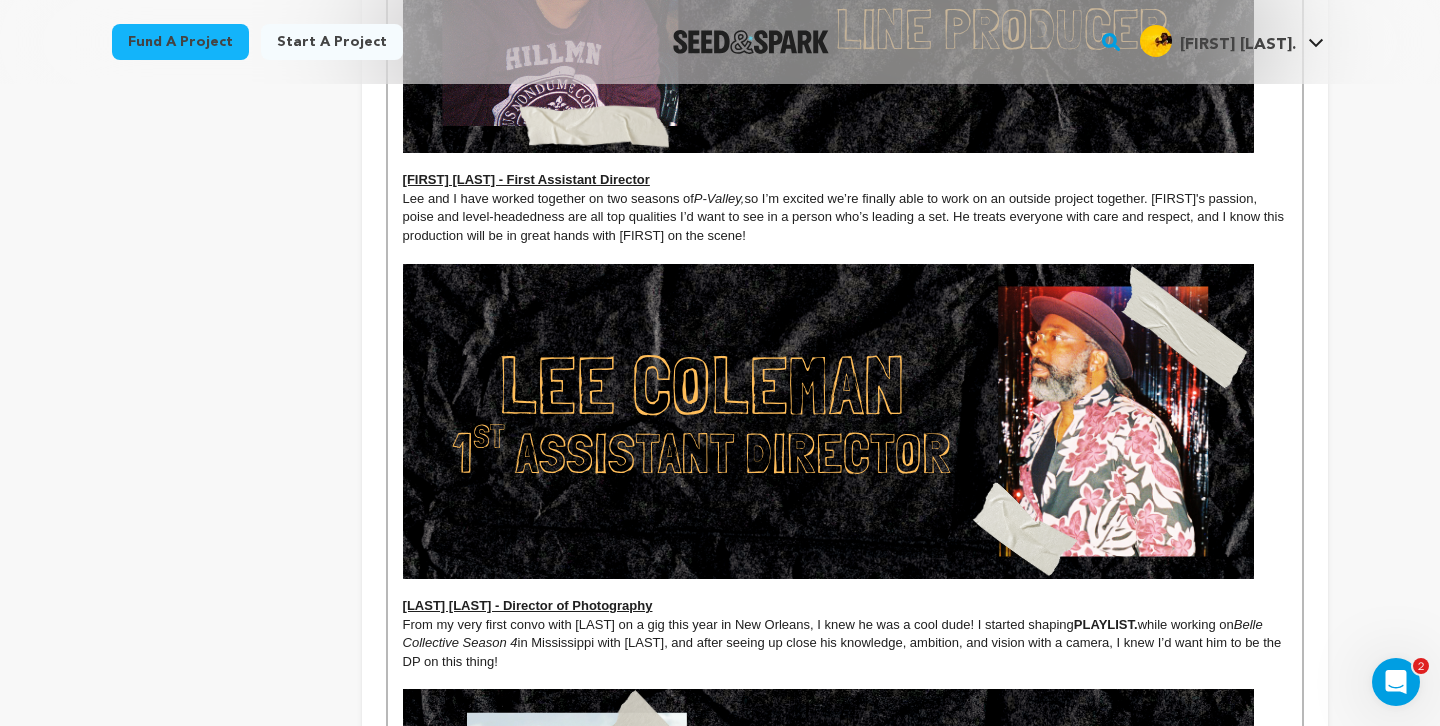 scroll, scrollTop: 1574, scrollLeft: 0, axis: vertical 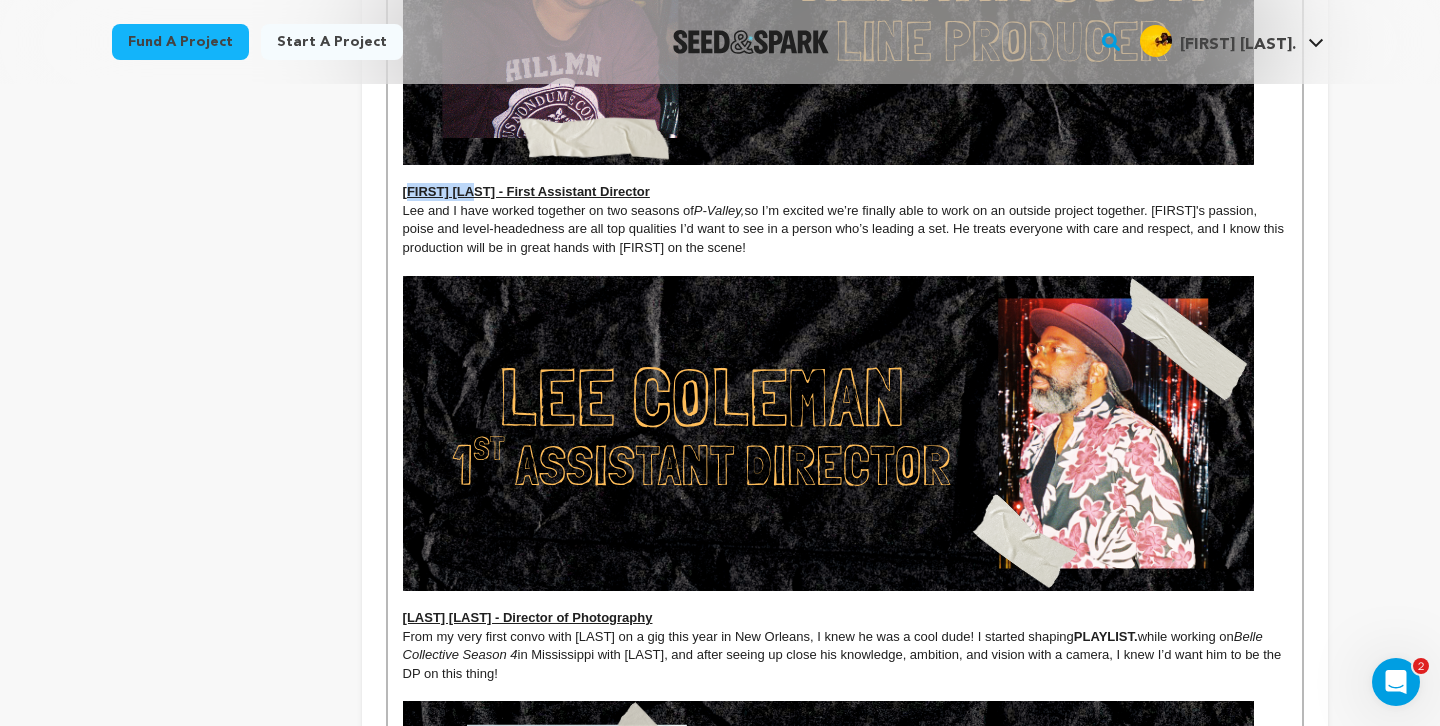 drag, startPoint x: 481, startPoint y: 196, endPoint x: 410, endPoint y: 192, distance: 71.11259 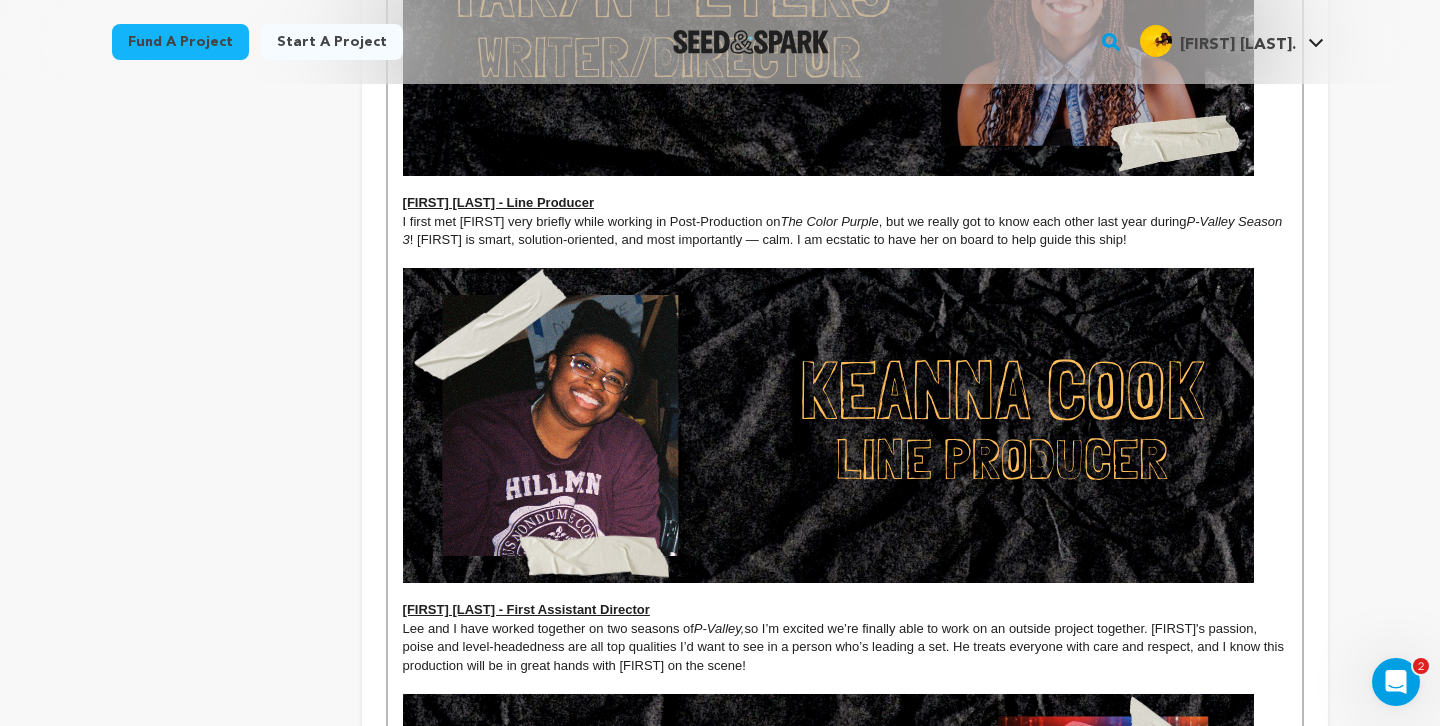 scroll, scrollTop: 1153, scrollLeft: 0, axis: vertical 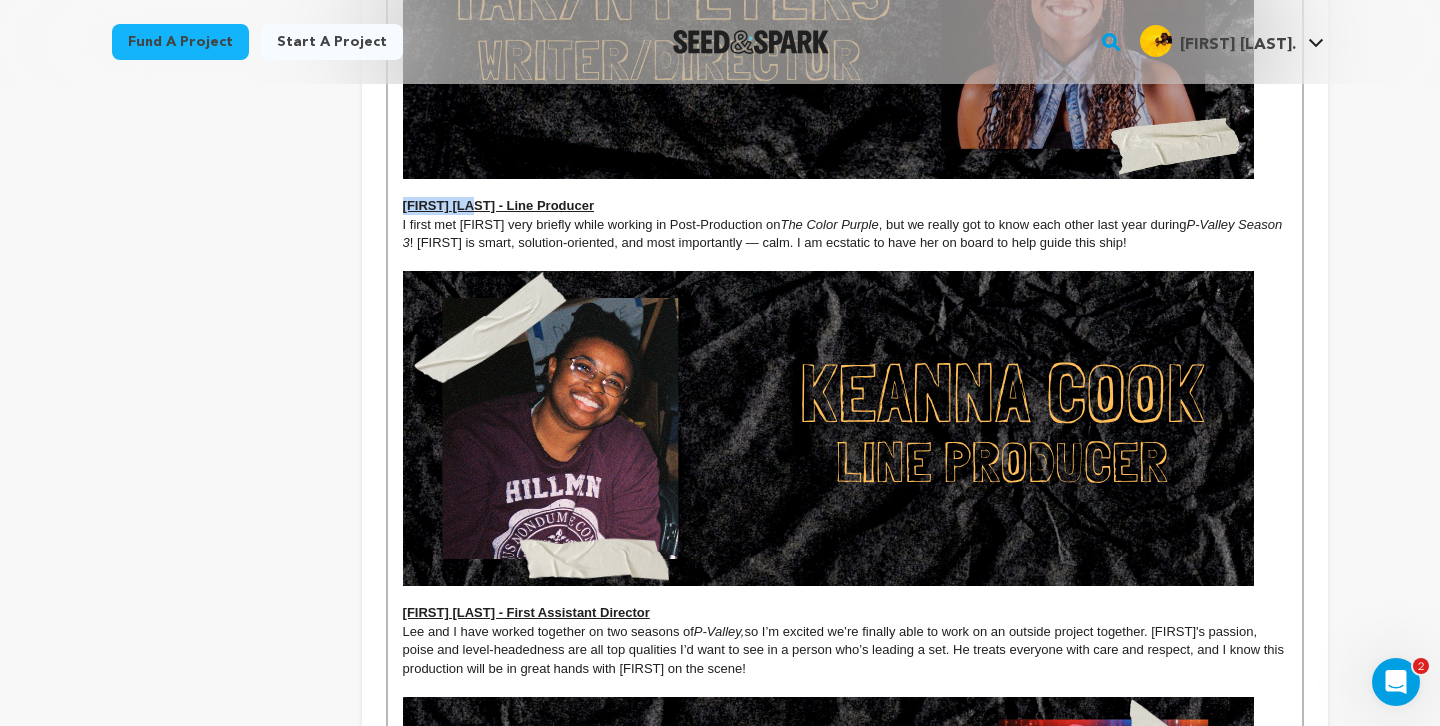 drag, startPoint x: 483, startPoint y: 211, endPoint x: 399, endPoint y: 210, distance: 84.00595 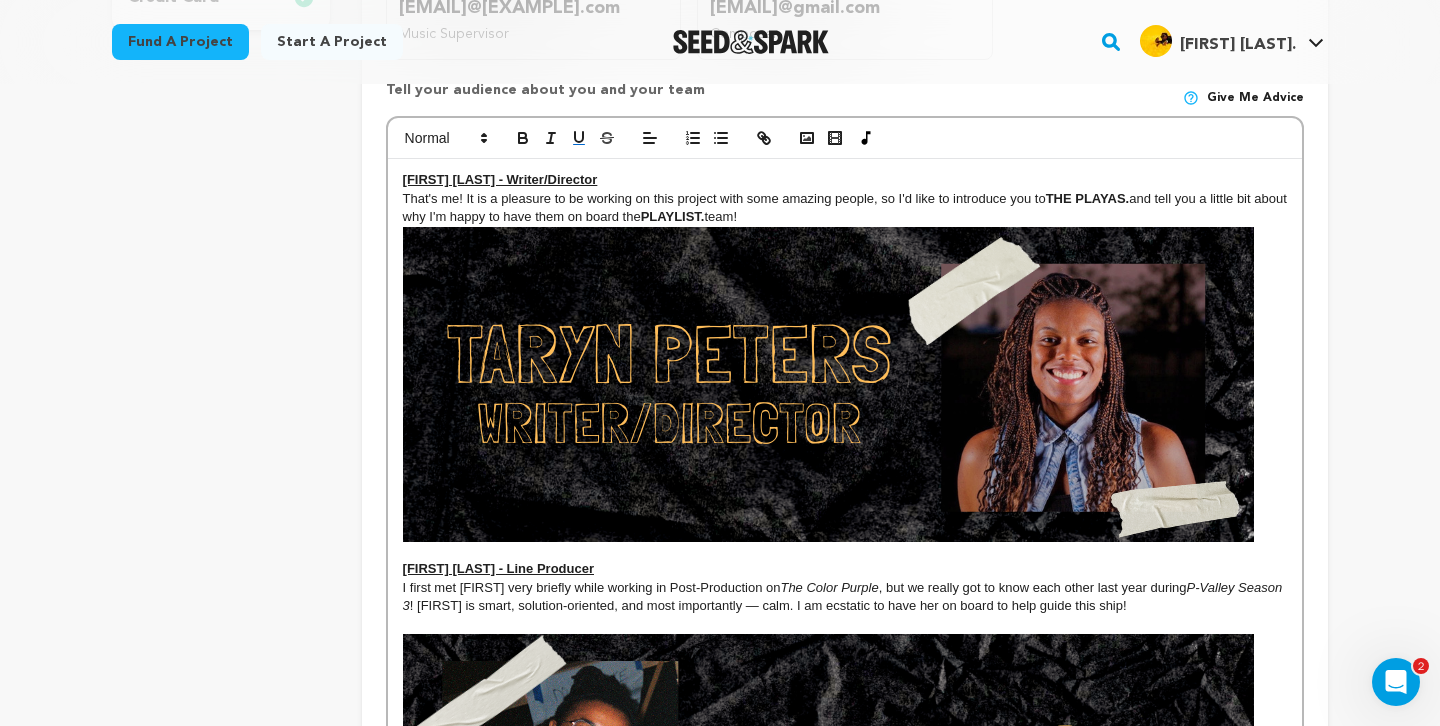 scroll, scrollTop: 761, scrollLeft: 0, axis: vertical 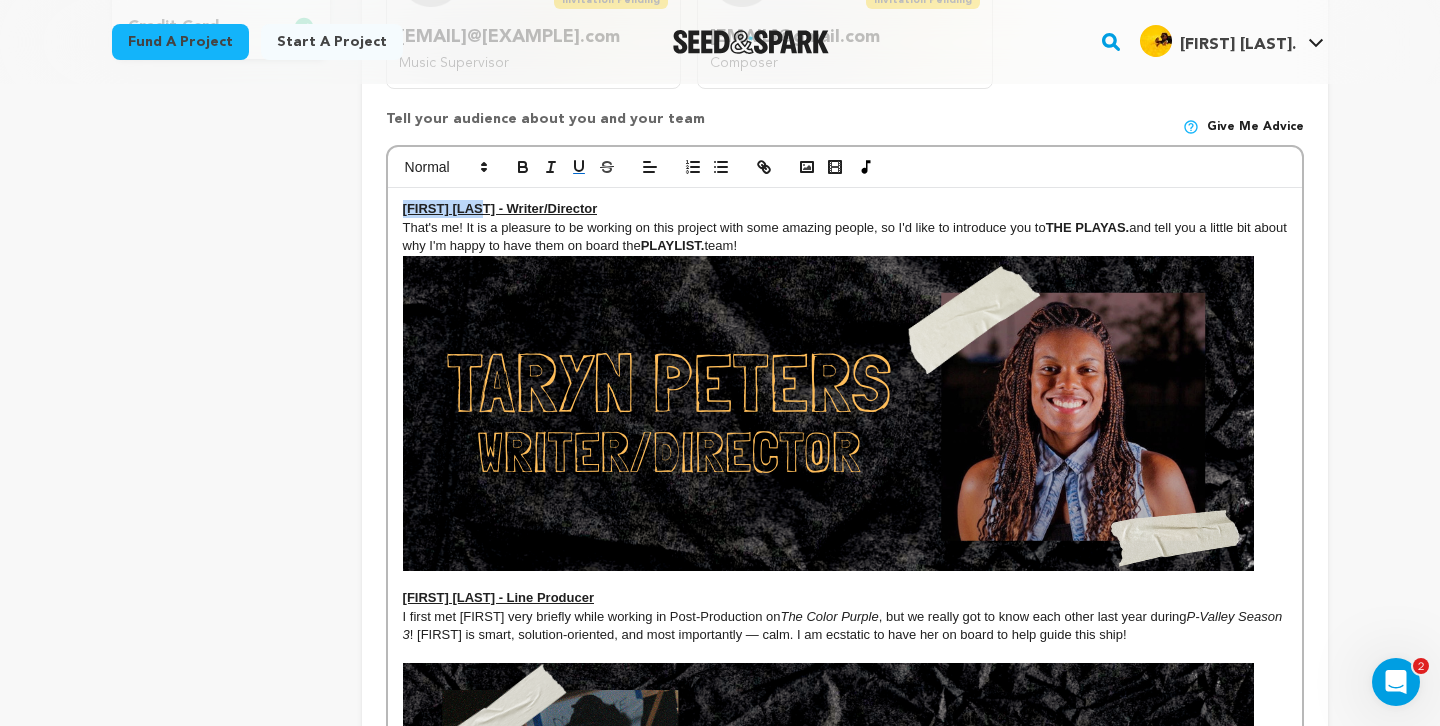 drag, startPoint x: 479, startPoint y: 210, endPoint x: 404, endPoint y: 202, distance: 75.42546 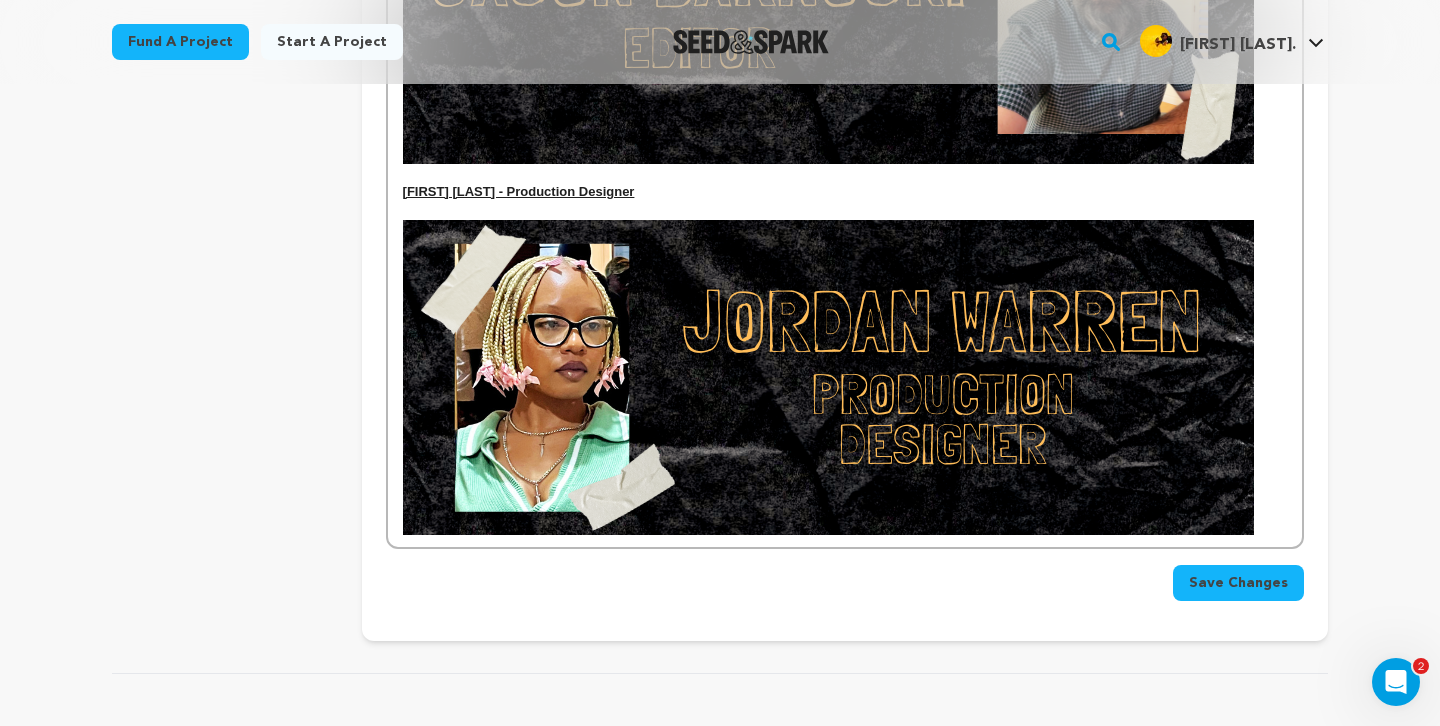 scroll, scrollTop: 3622, scrollLeft: 0, axis: vertical 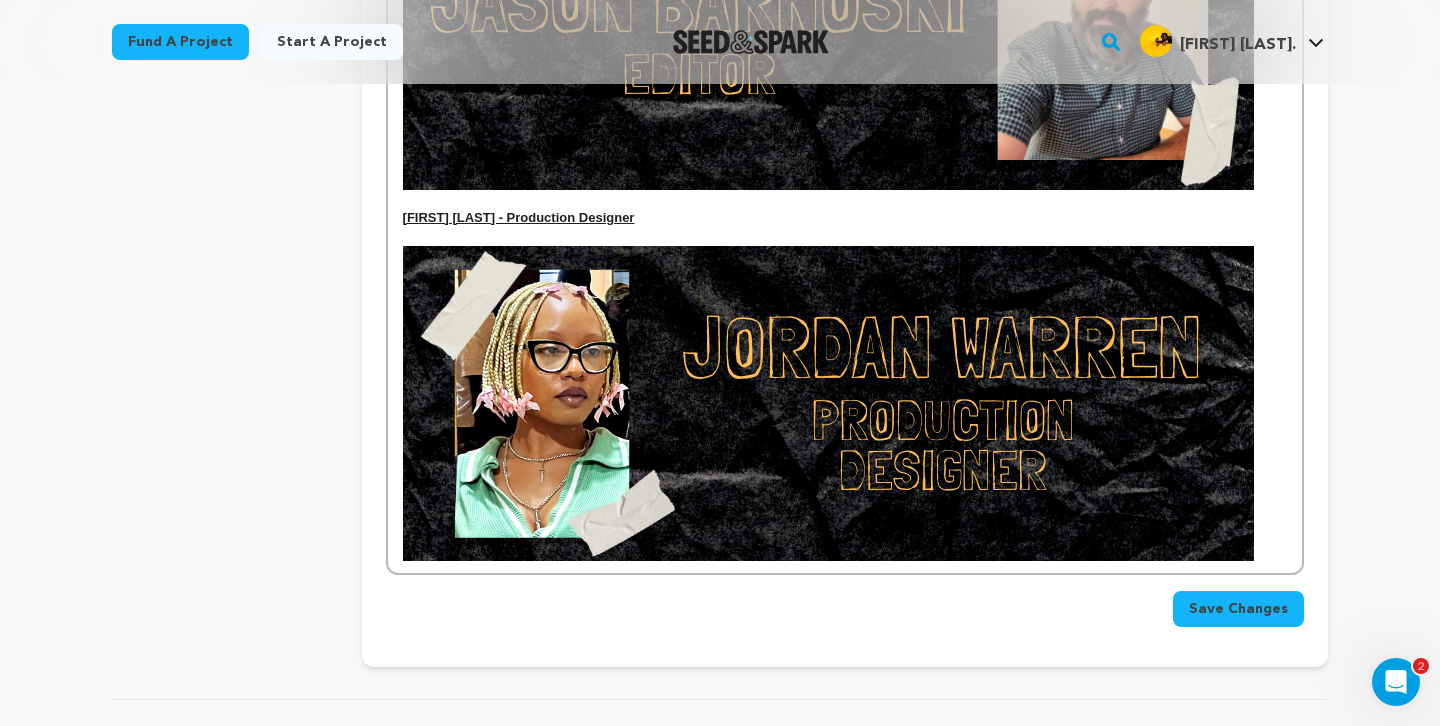 click at bounding box center [845, 236] 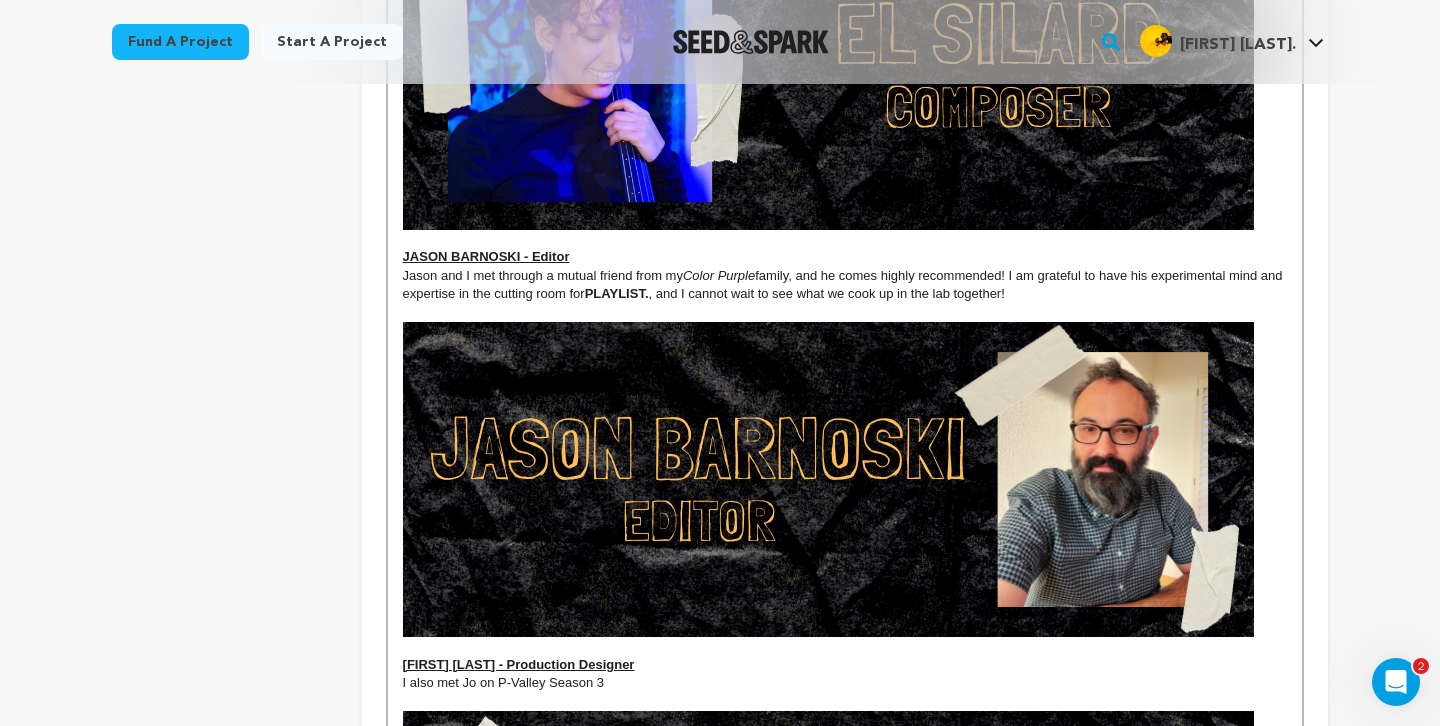 scroll, scrollTop: 3195, scrollLeft: 0, axis: vertical 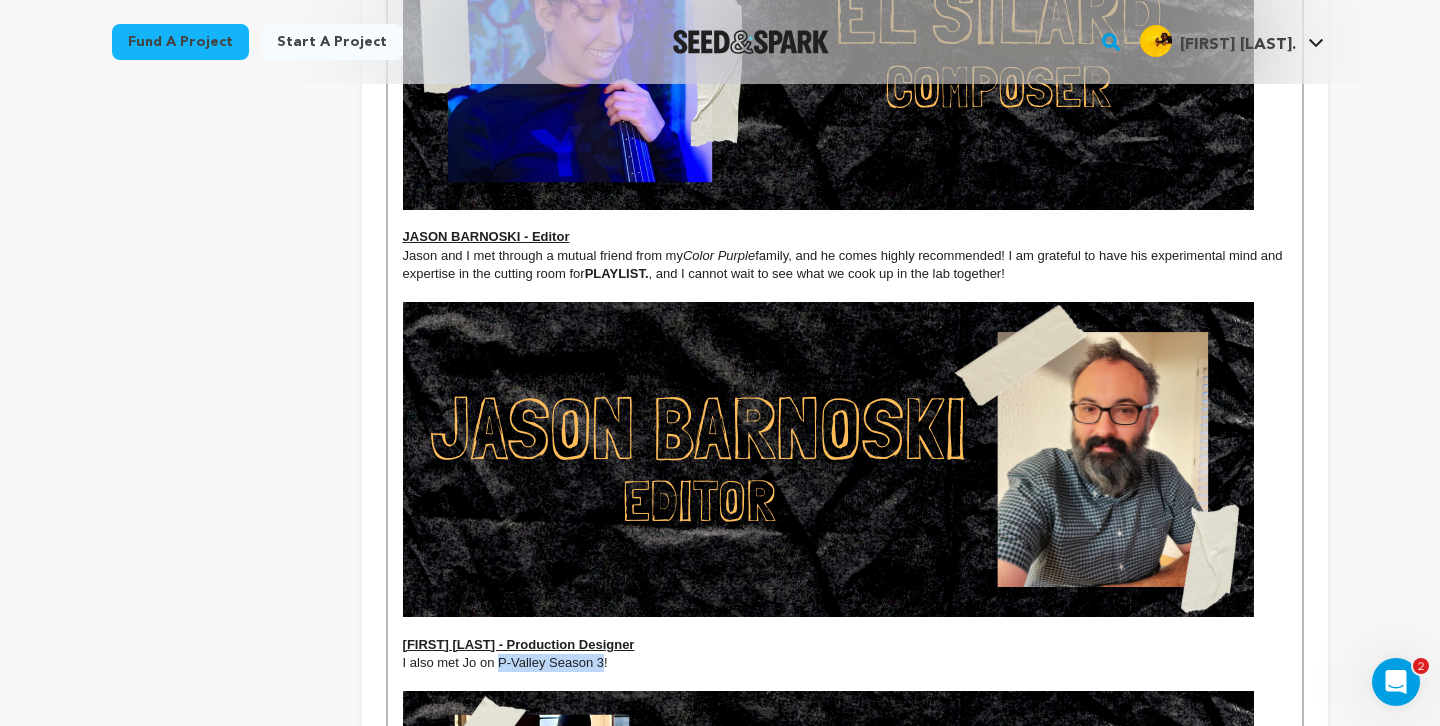 drag, startPoint x: 499, startPoint y: 663, endPoint x: 603, endPoint y: 667, distance: 104.0769 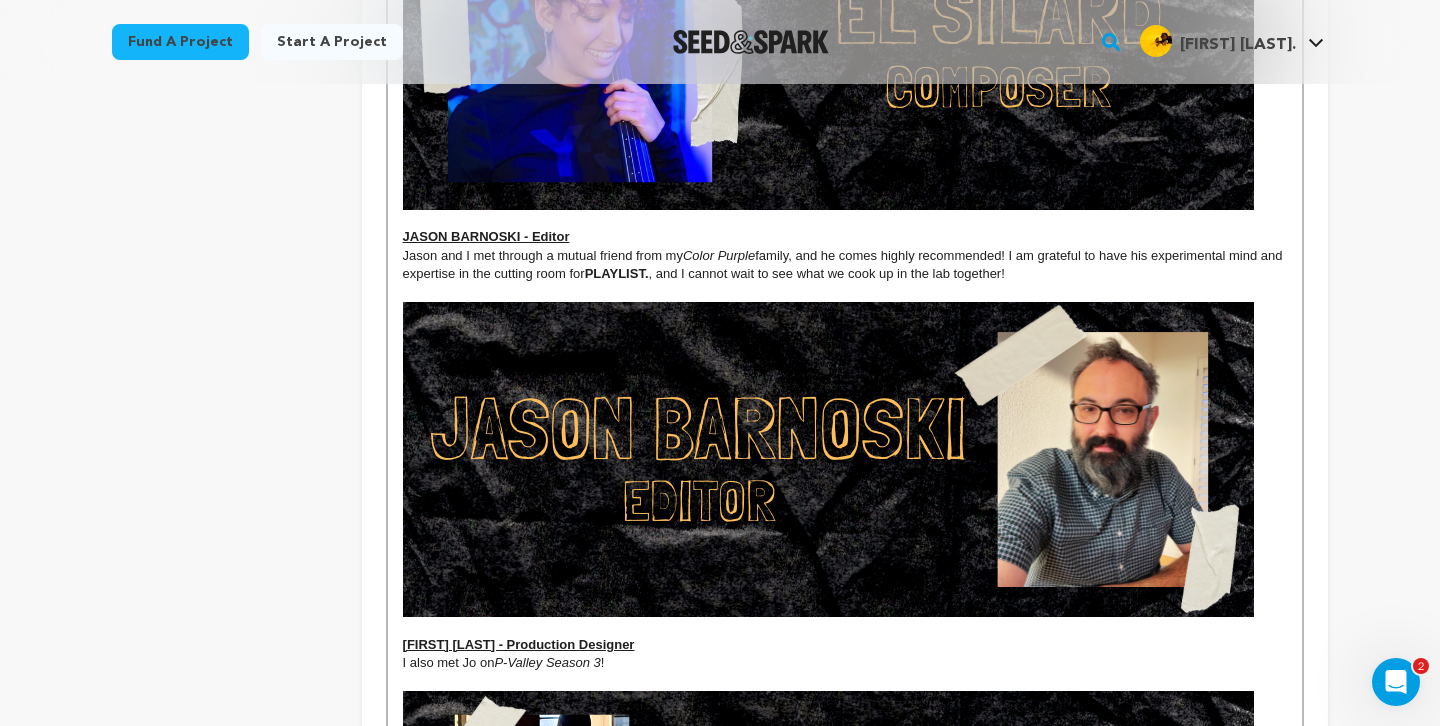 click on "I also met Jo on  P-Valley Season 3 !" at bounding box center [845, 663] 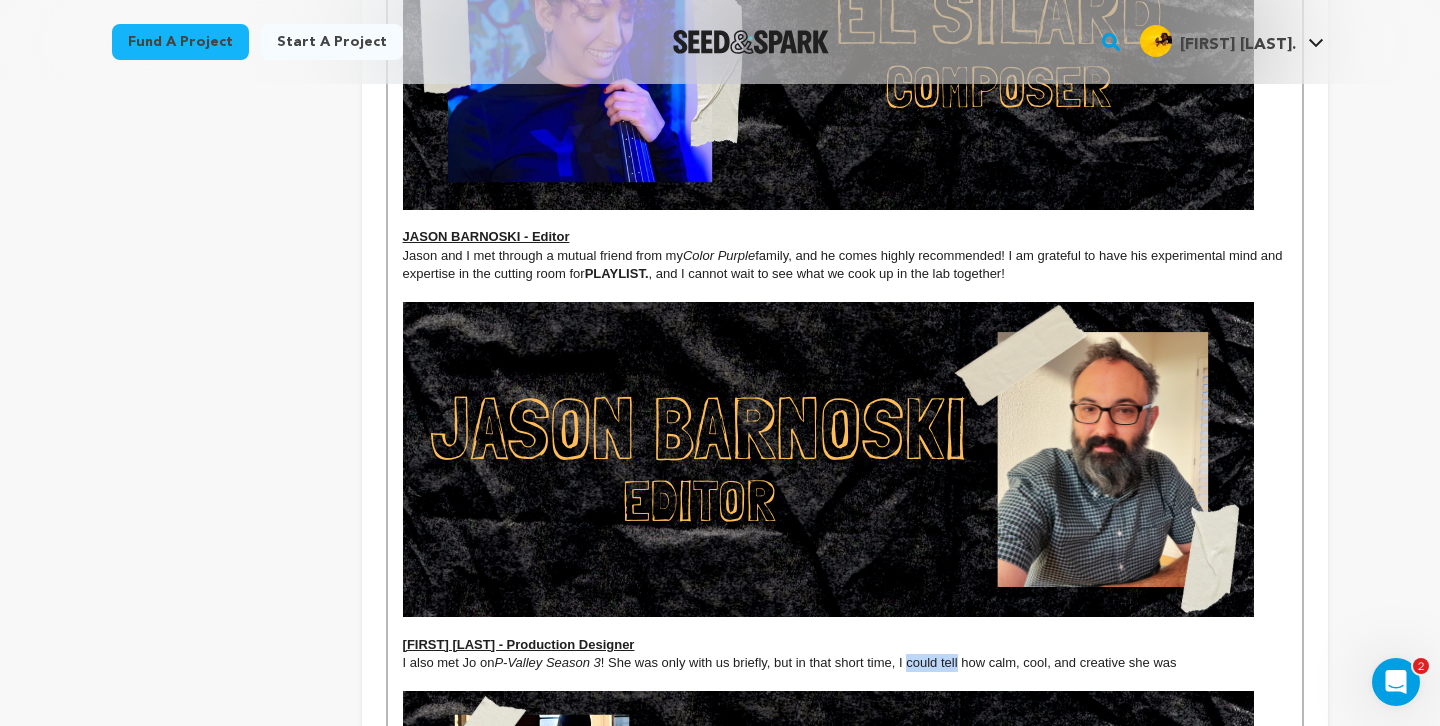 drag, startPoint x: 910, startPoint y: 664, endPoint x: 960, endPoint y: 669, distance: 50.24938 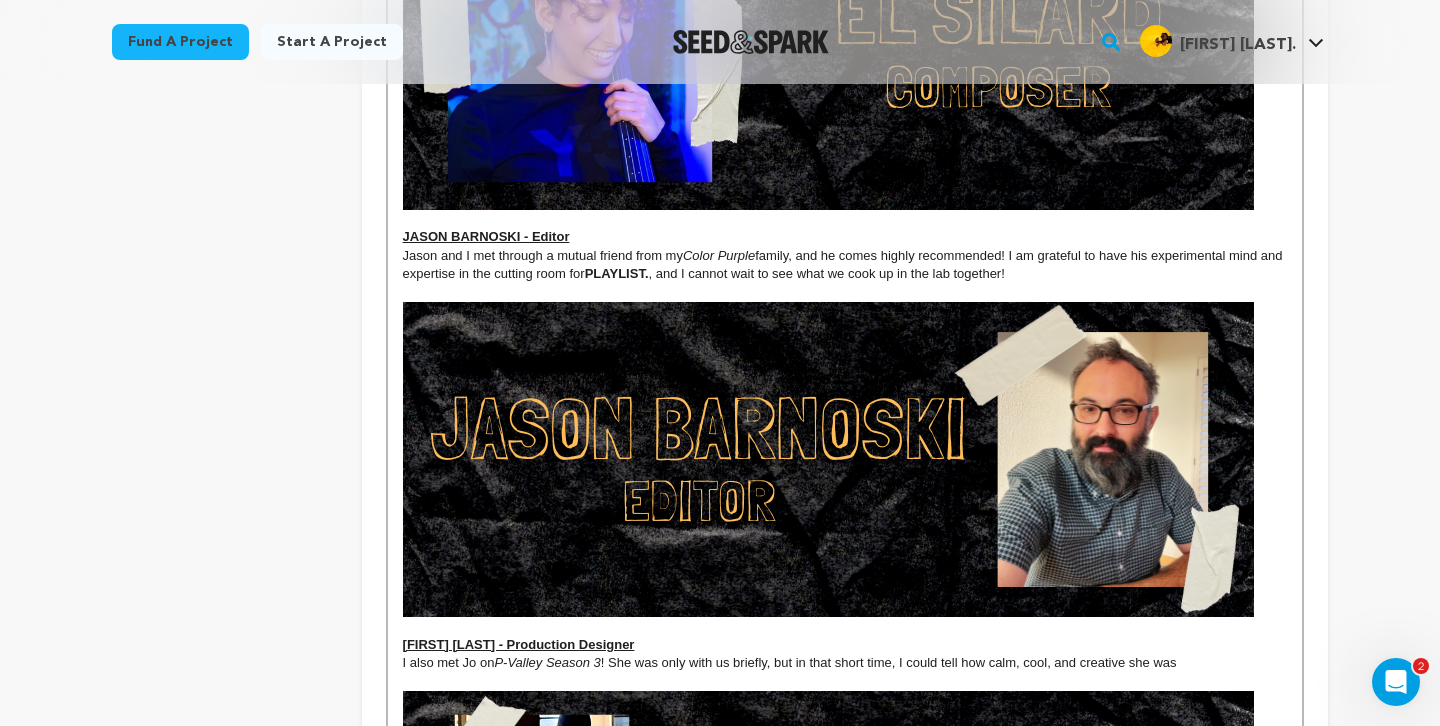 click on "I also met Jo on  P-Valley Season 3 ! She was only with us briefly, but in that short time, I could tell how calm, cool, and creative she was" at bounding box center [845, 663] 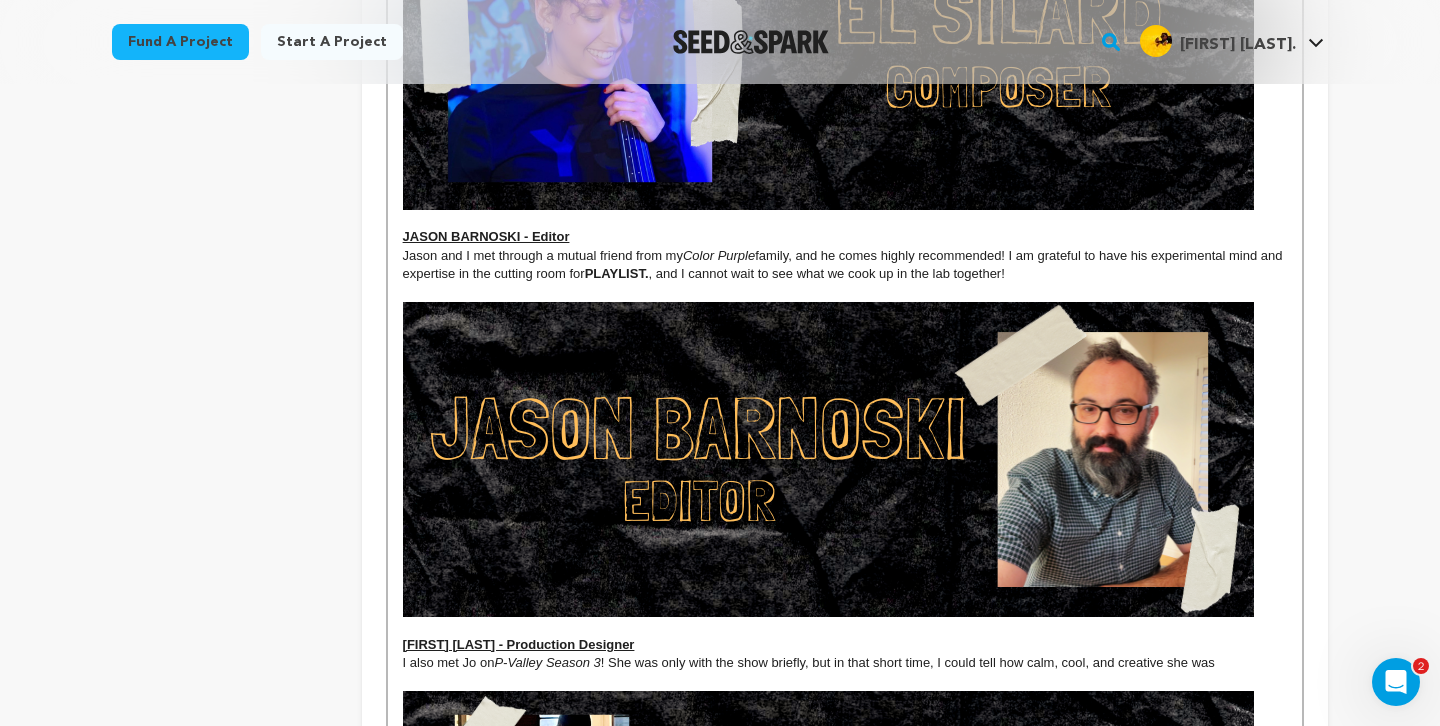click on "I also met Jo on  P-Valley Season 3 ! She was only with the show briefly, but in that short time, I could tell how calm, cool, and creative she was" at bounding box center (845, 663) 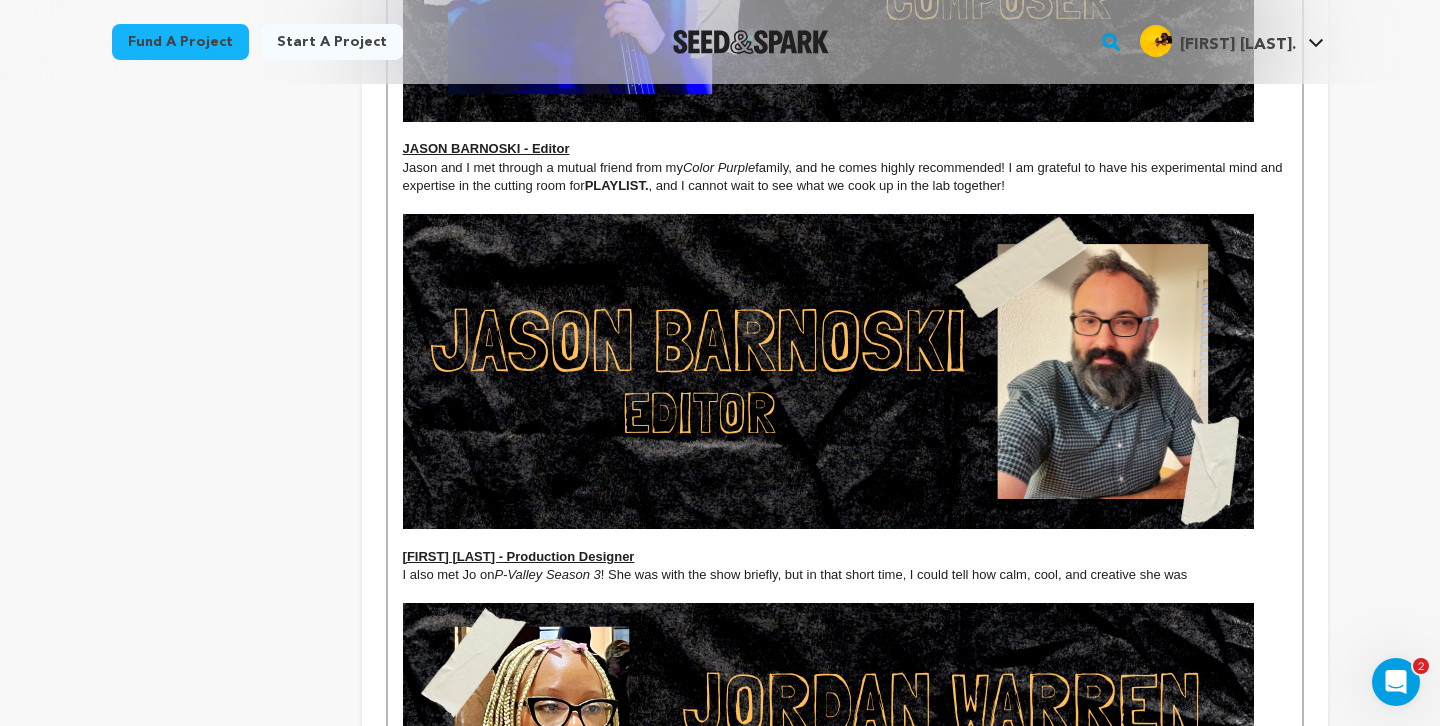 scroll, scrollTop: 3284, scrollLeft: 0, axis: vertical 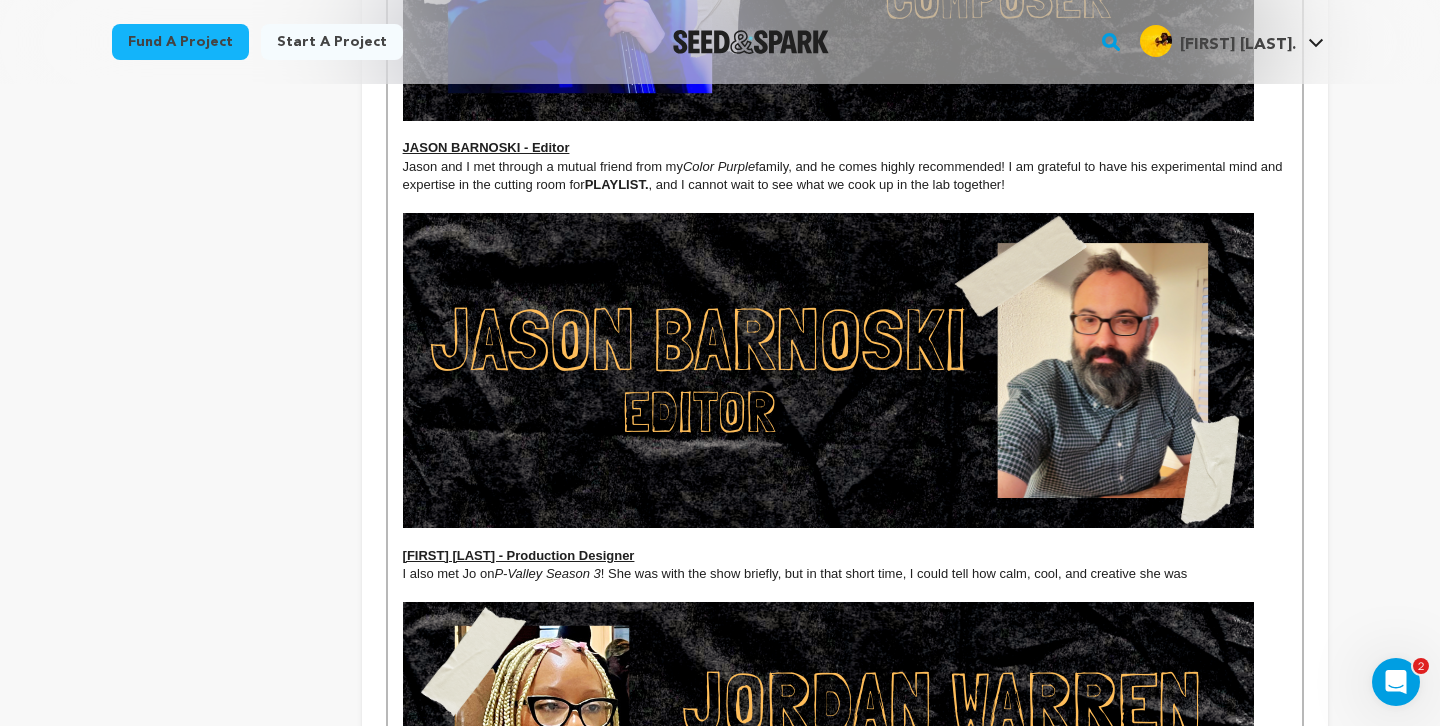 click on "I also met Jo on  P-Valley Season 3 ! She was with the show briefly, but in that short time, I could tell how calm, cool, and creative she was" at bounding box center [845, 574] 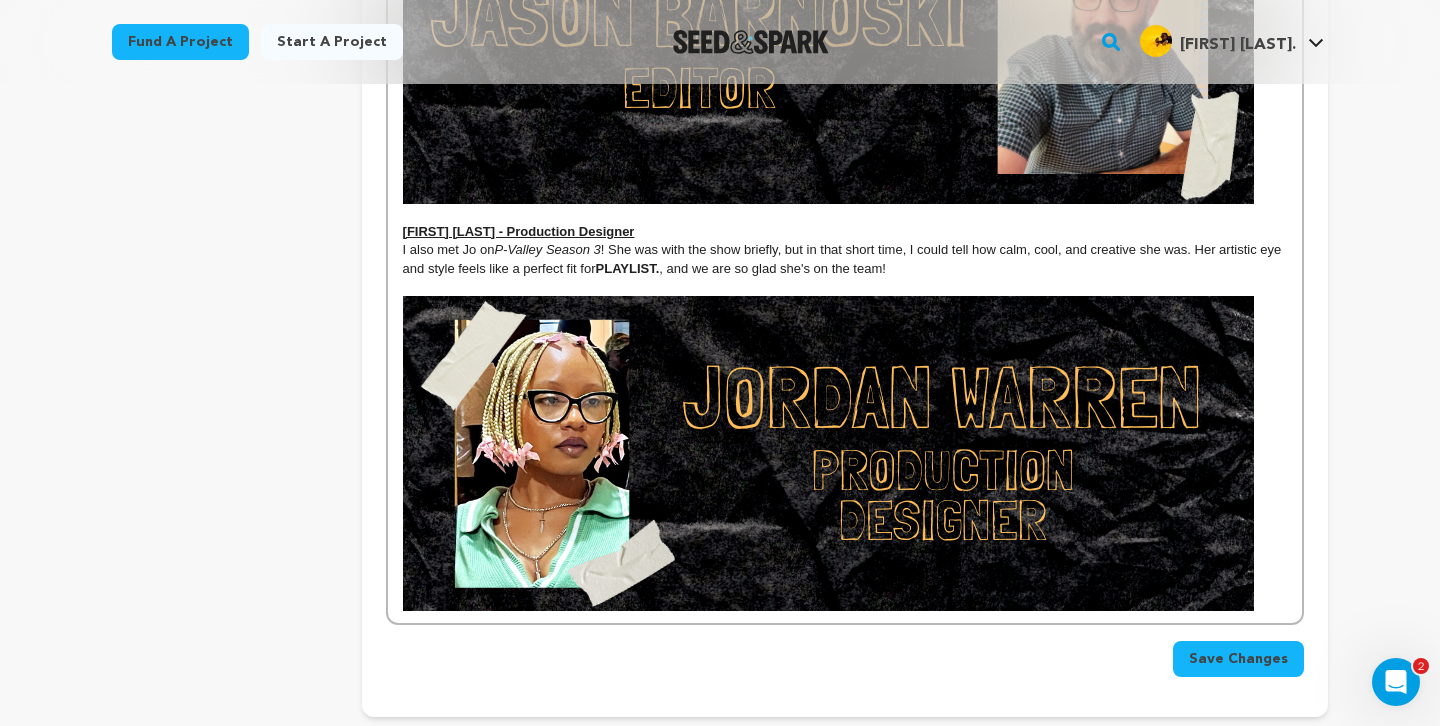 scroll, scrollTop: 3648, scrollLeft: 0, axis: vertical 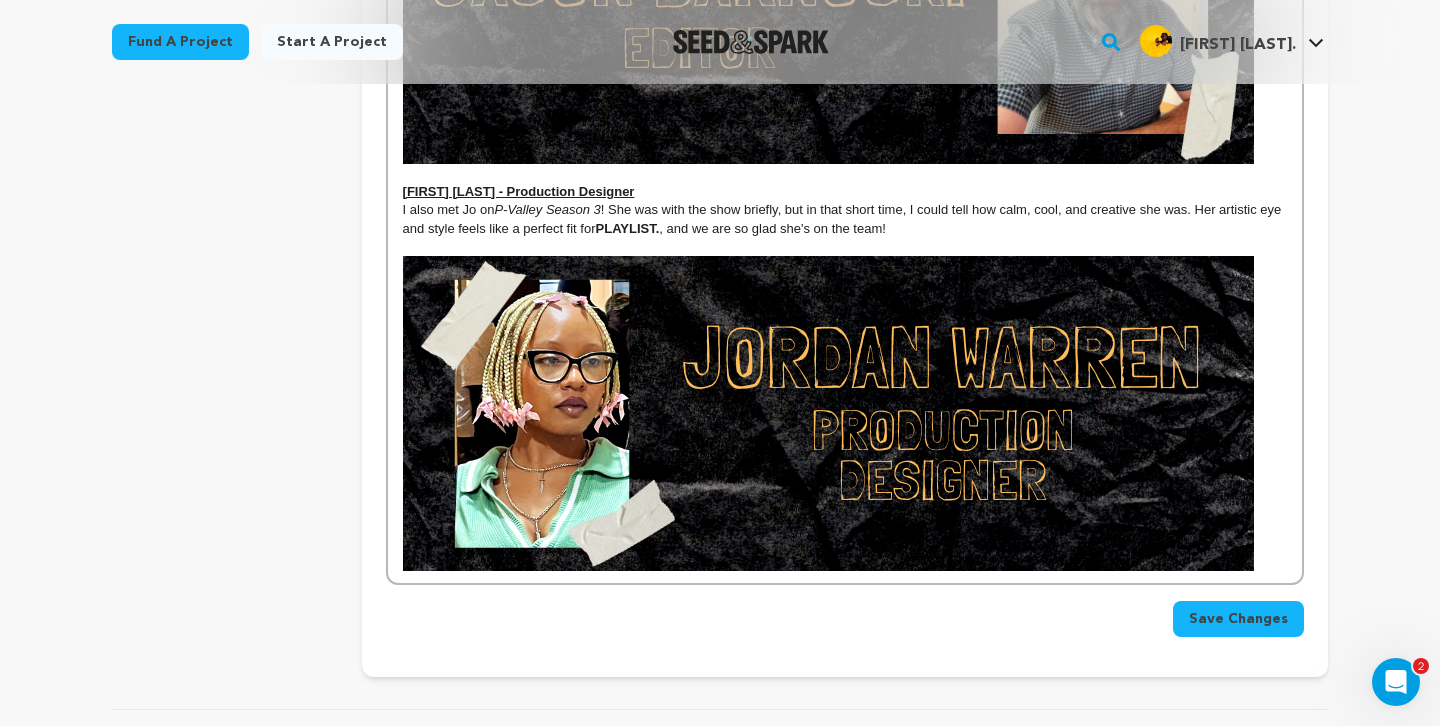 click on "Save Changes" at bounding box center [1238, 619] 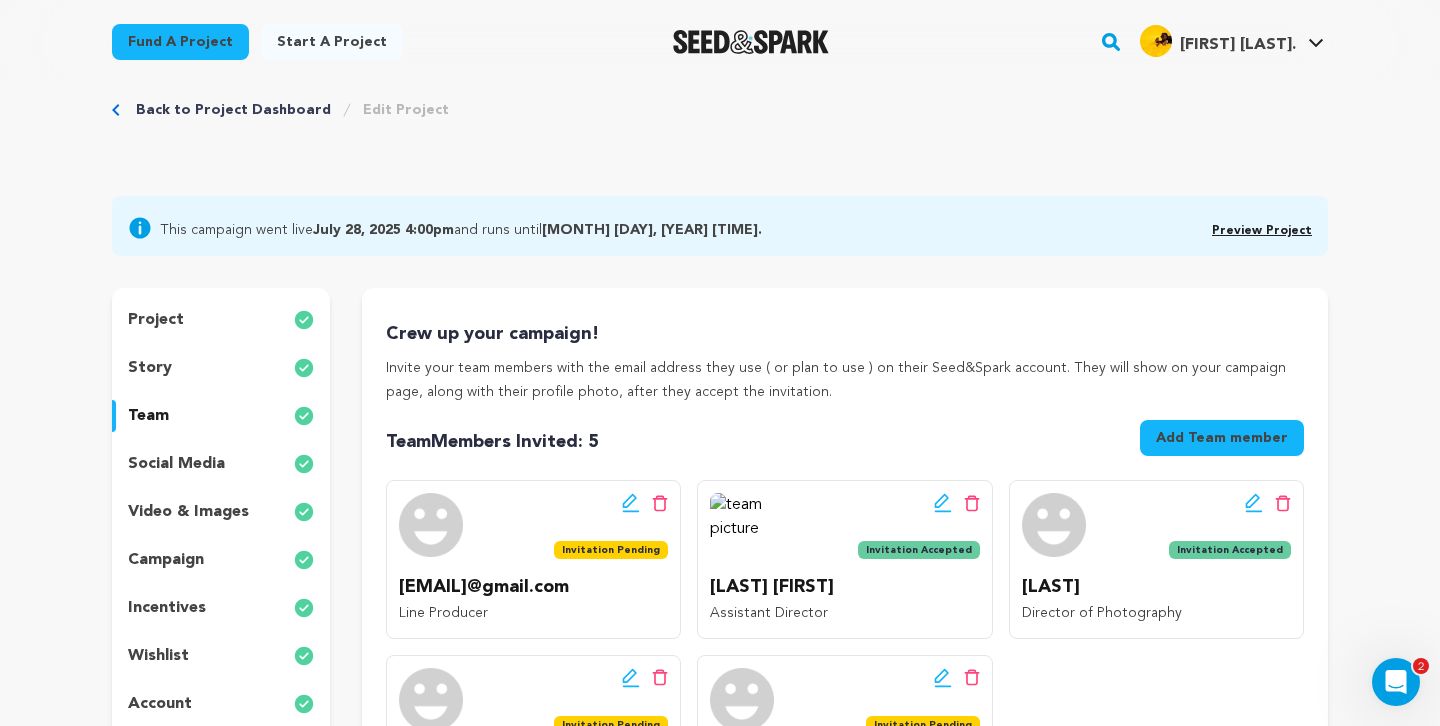 scroll, scrollTop: 34, scrollLeft: 0, axis: vertical 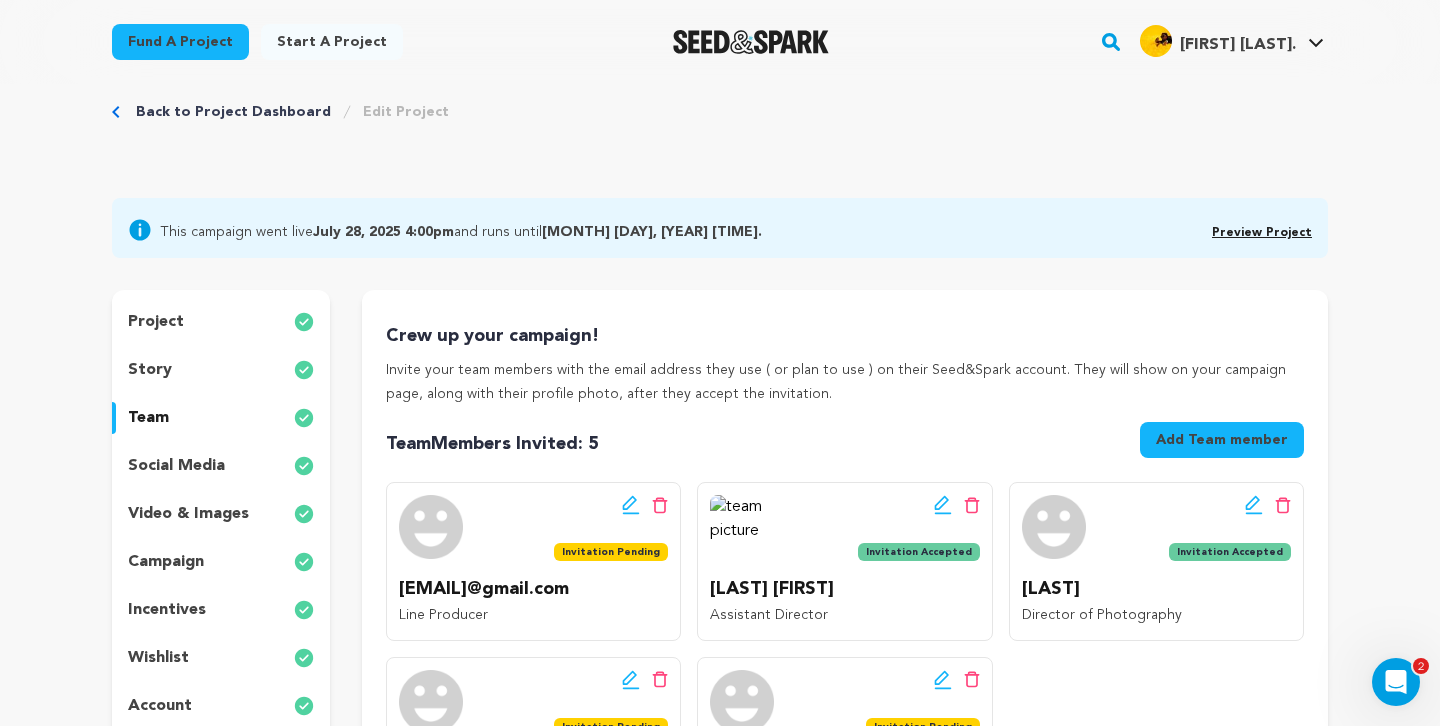 click on "Back to Project Dashboard" at bounding box center [233, 112] 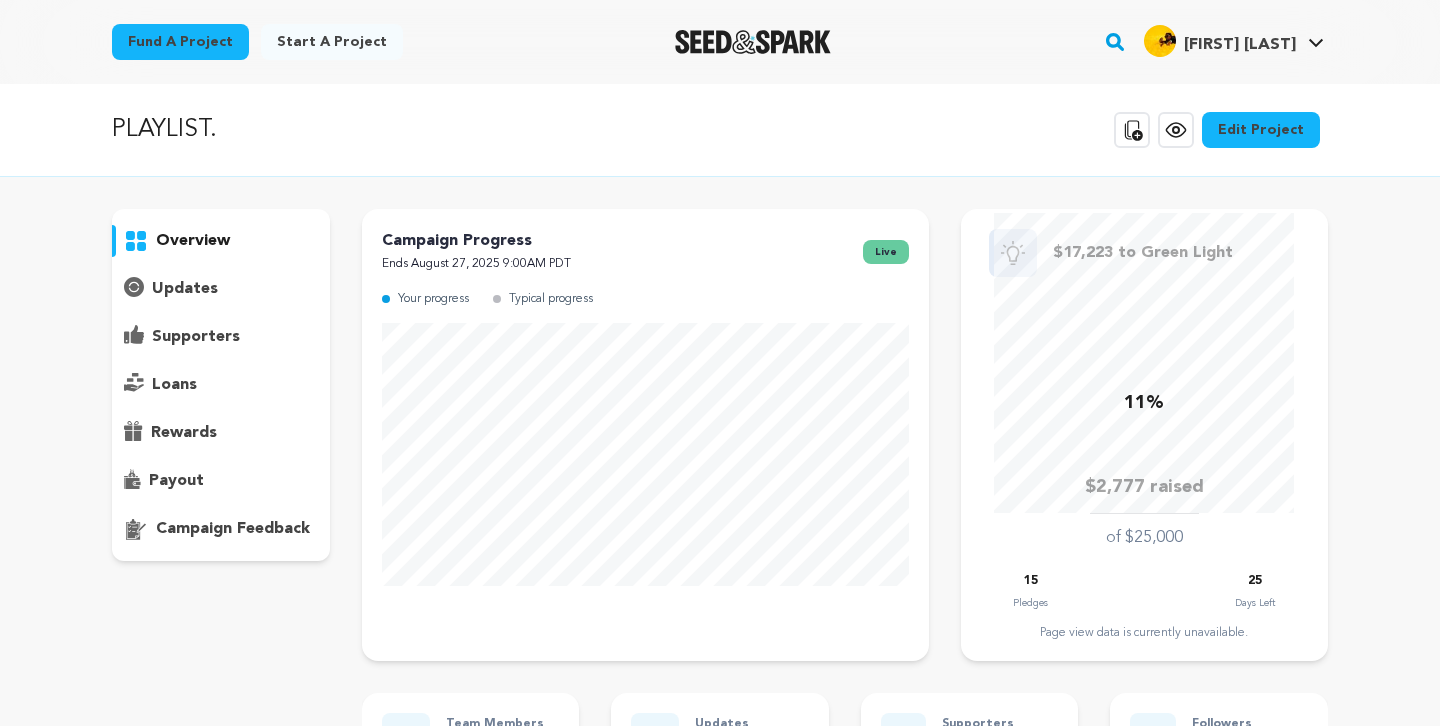 scroll, scrollTop: 0, scrollLeft: 0, axis: both 